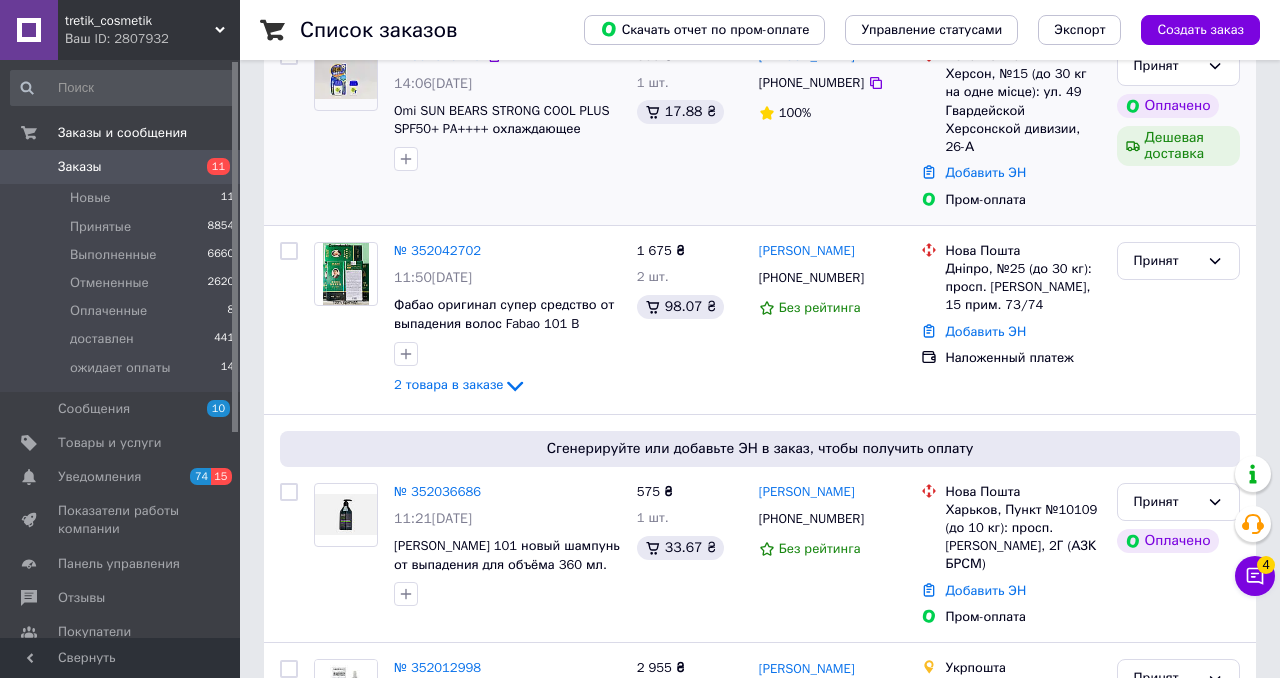 scroll, scrollTop: 400, scrollLeft: 0, axis: vertical 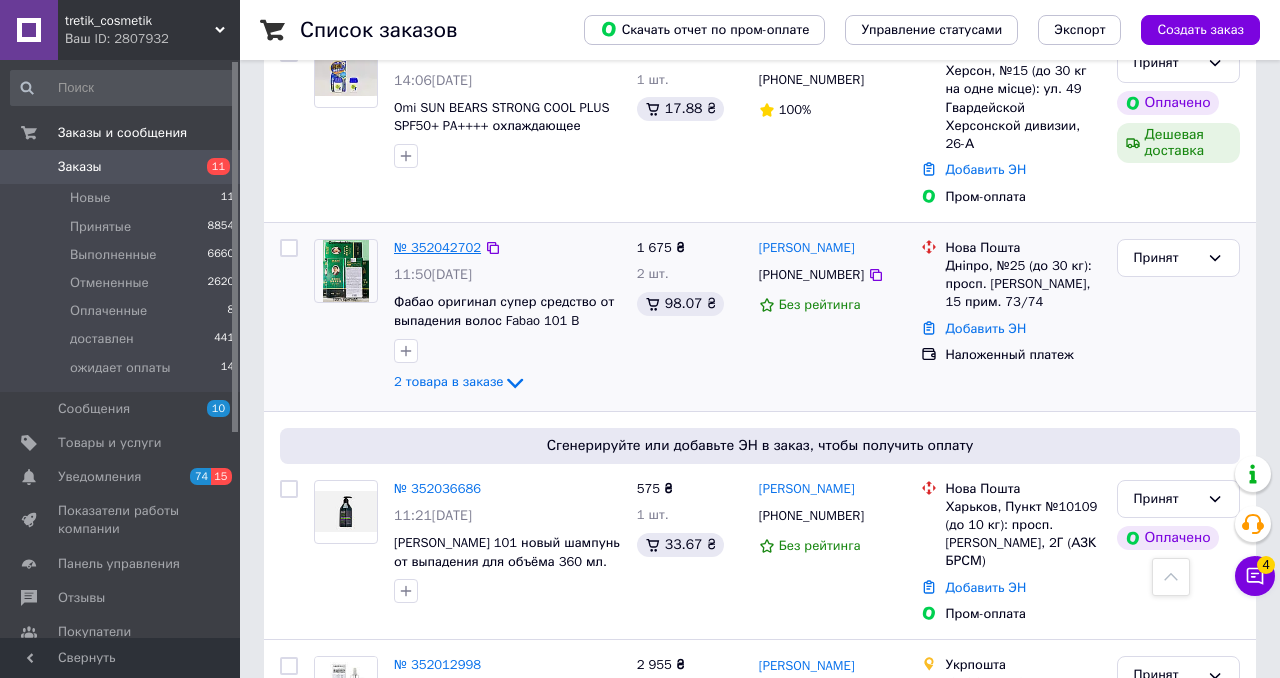click on "№ 352042702" at bounding box center [437, 247] 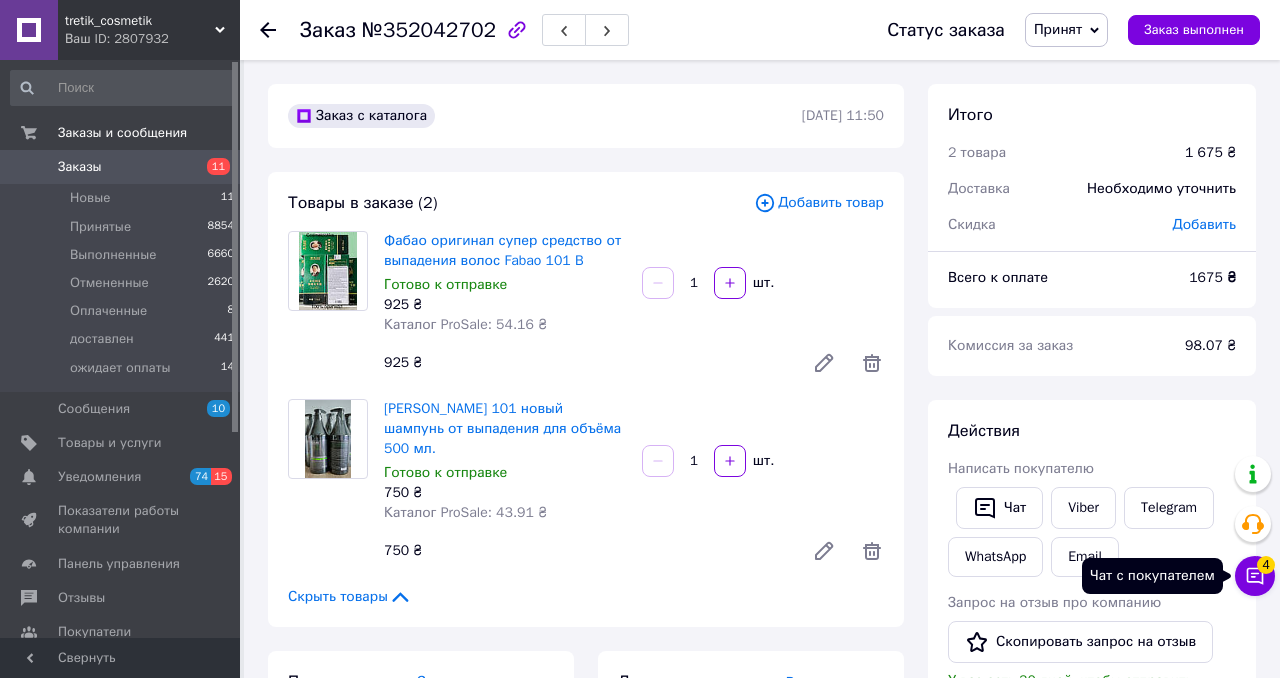 click 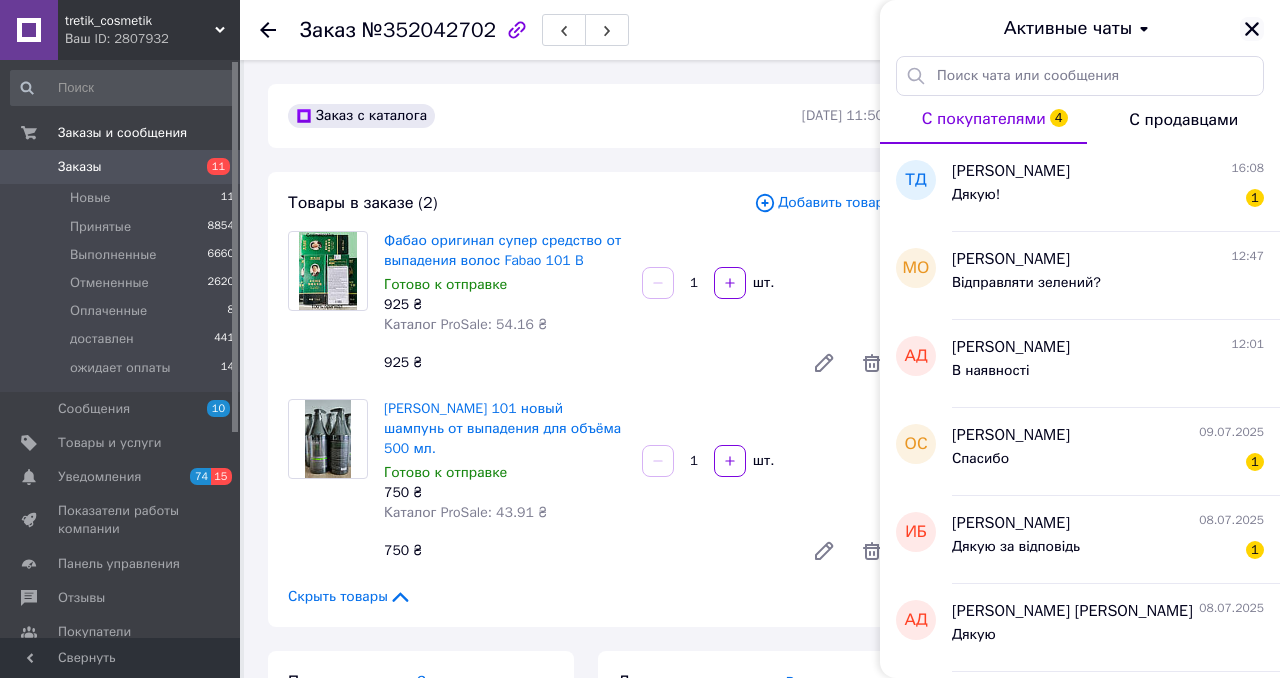 click 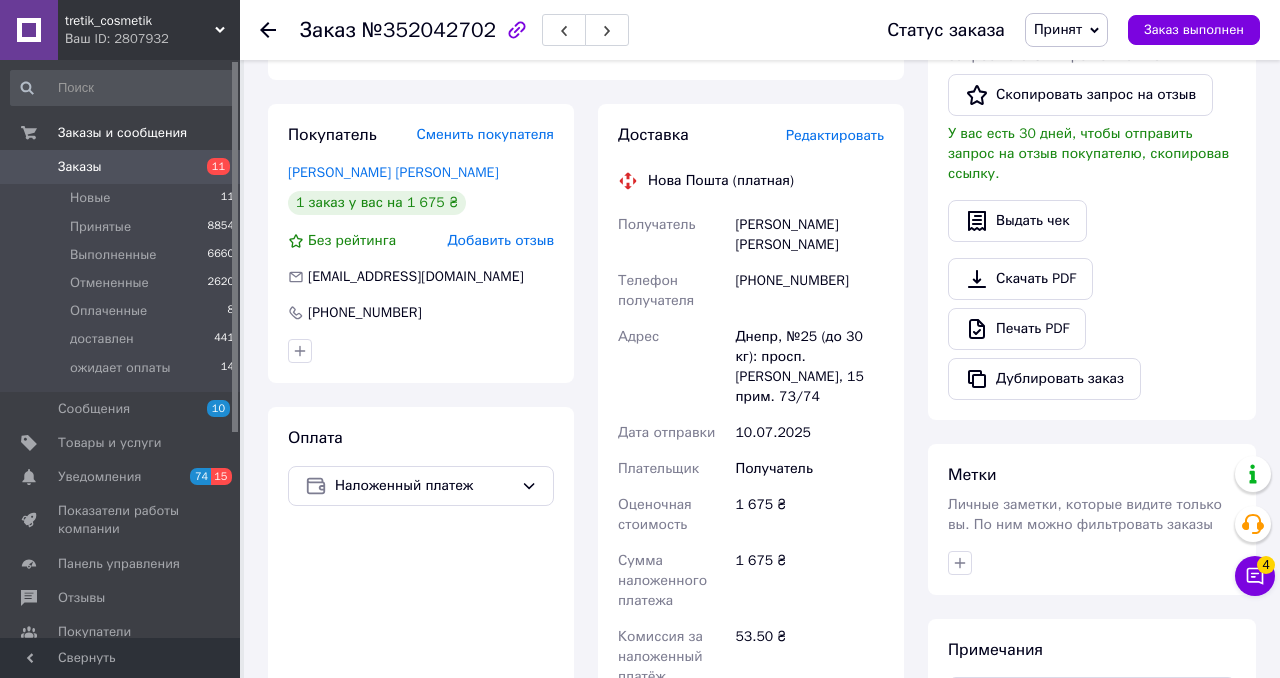 scroll, scrollTop: 495, scrollLeft: 0, axis: vertical 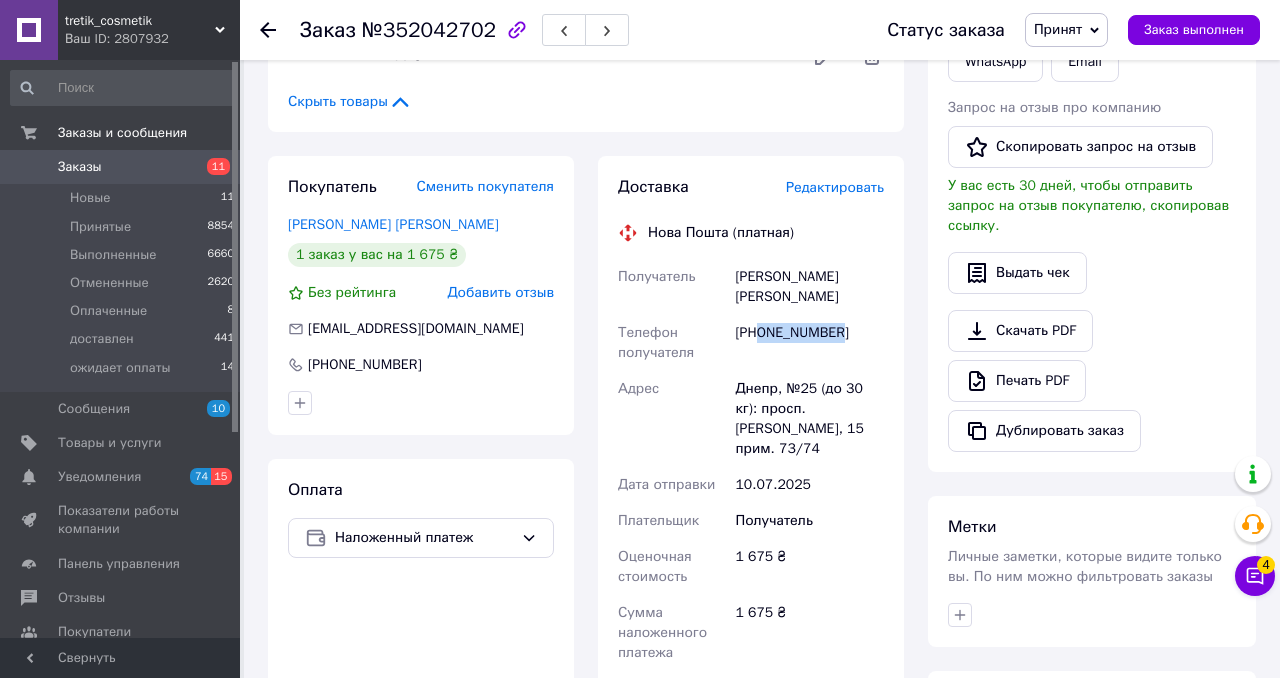 drag, startPoint x: 761, startPoint y: 311, endPoint x: 899, endPoint y: 319, distance: 138.23169 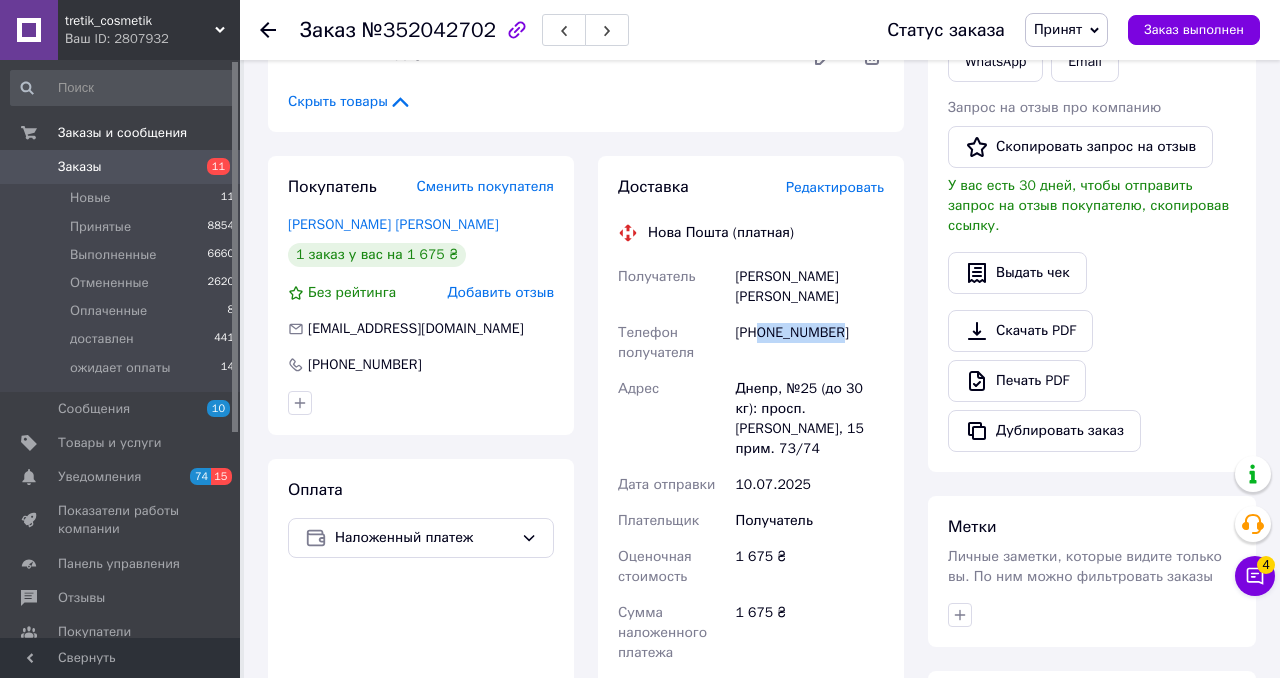 copy on "0660019314" 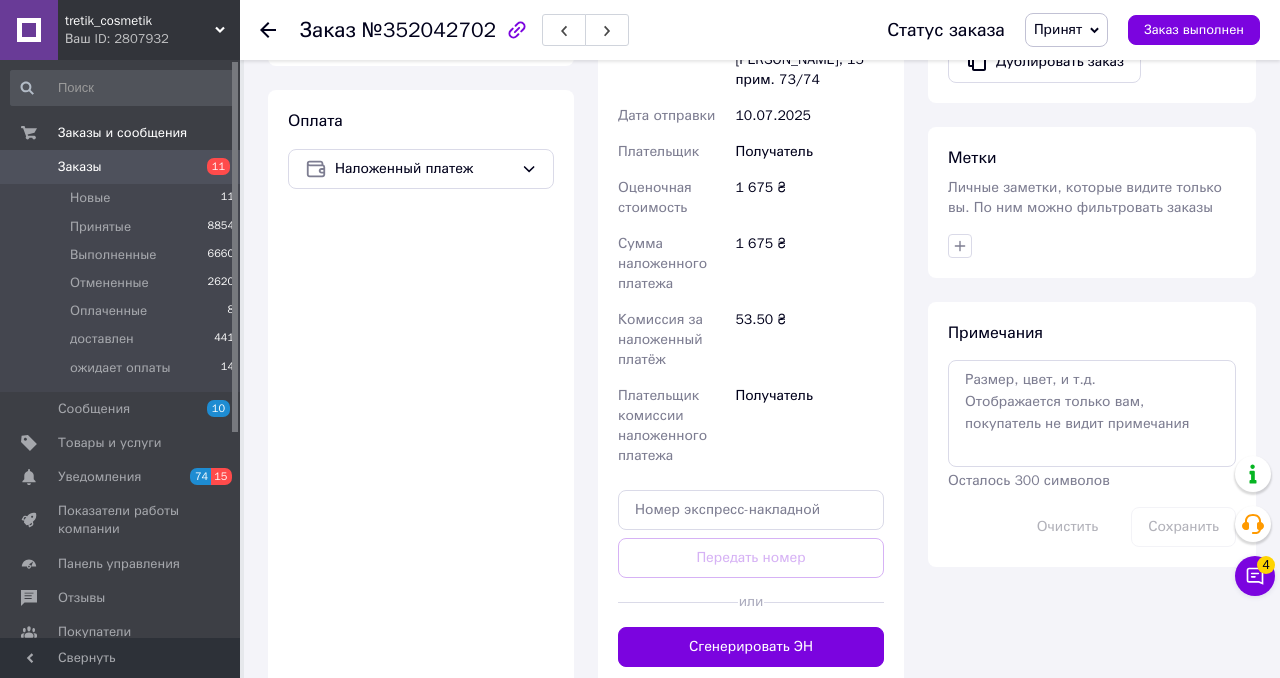 scroll, scrollTop: 890, scrollLeft: 0, axis: vertical 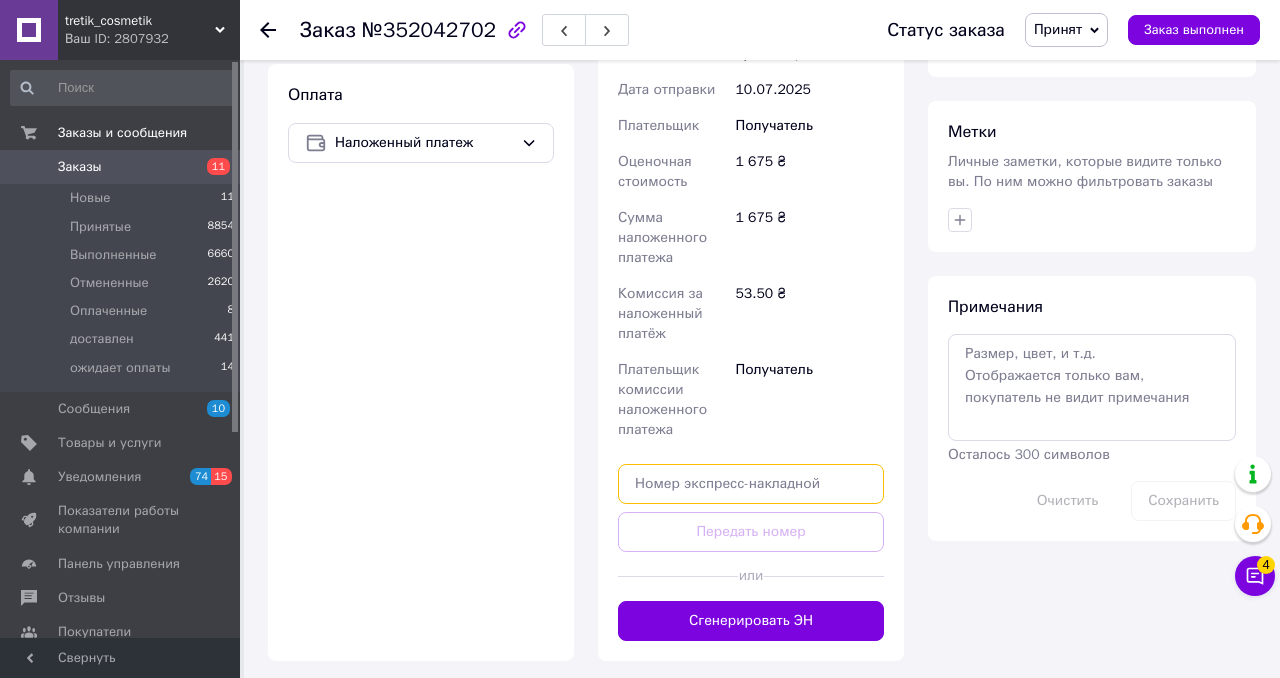 click at bounding box center [751, 484] 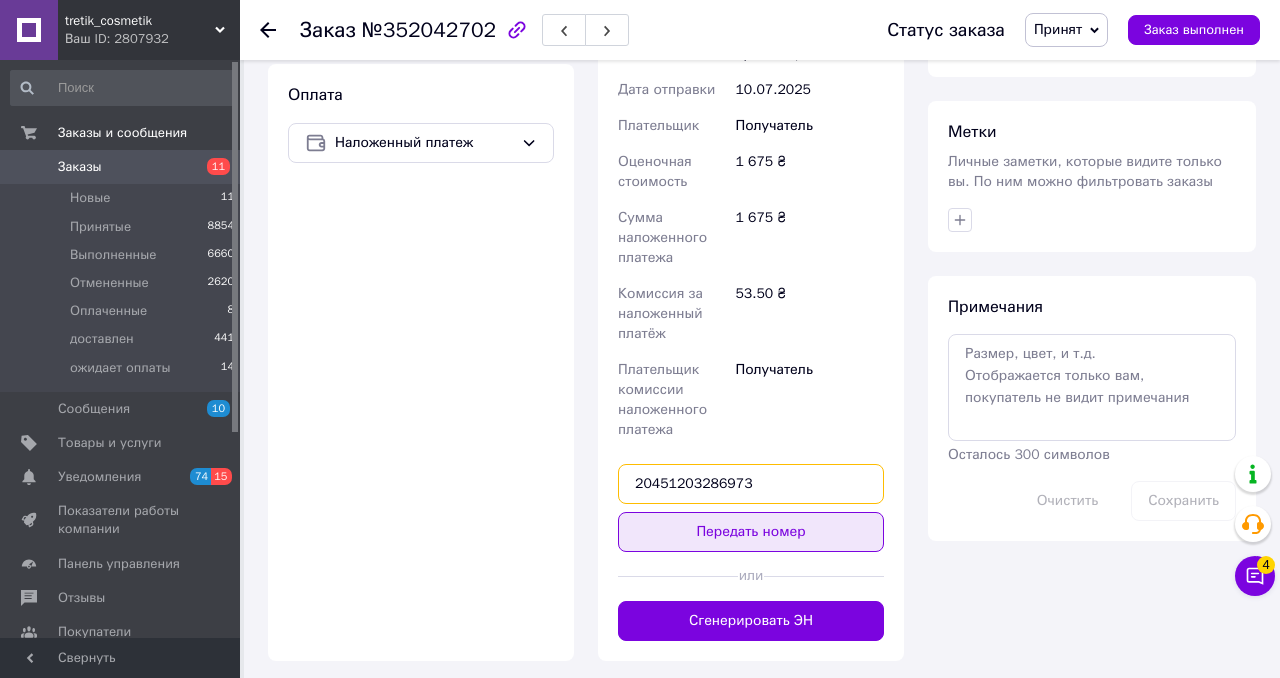 type on "20451203286973" 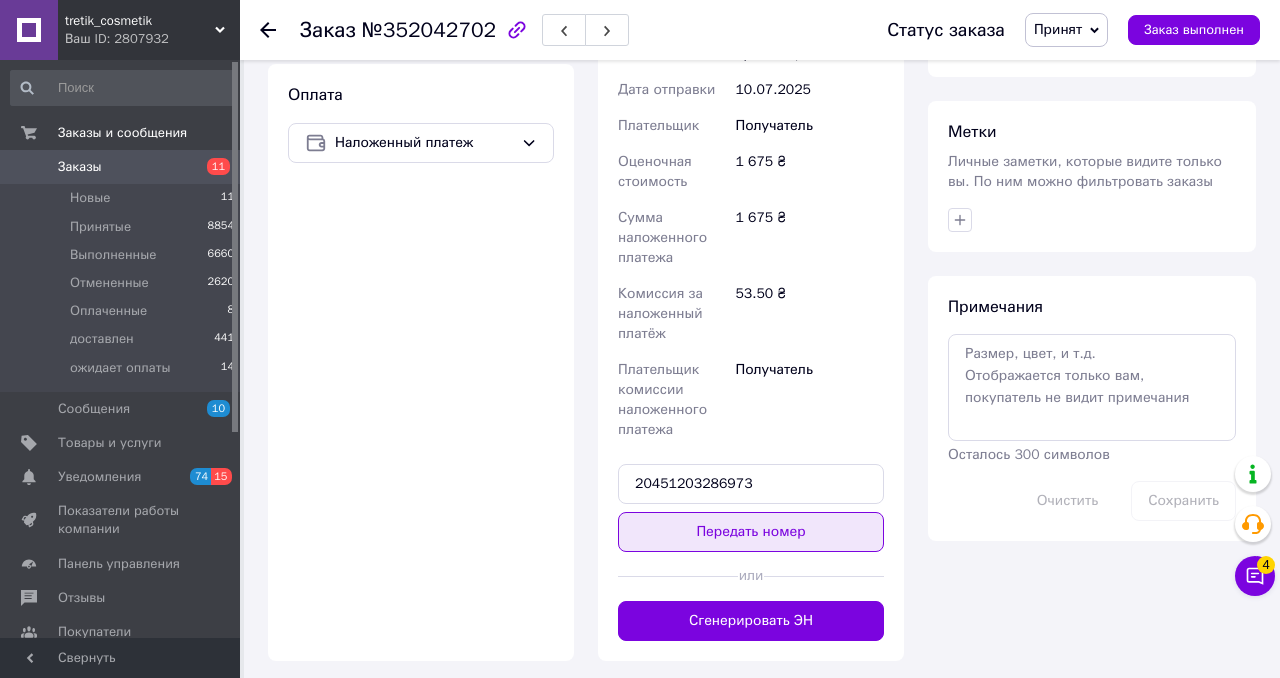 click on "Передать номер" at bounding box center (751, 532) 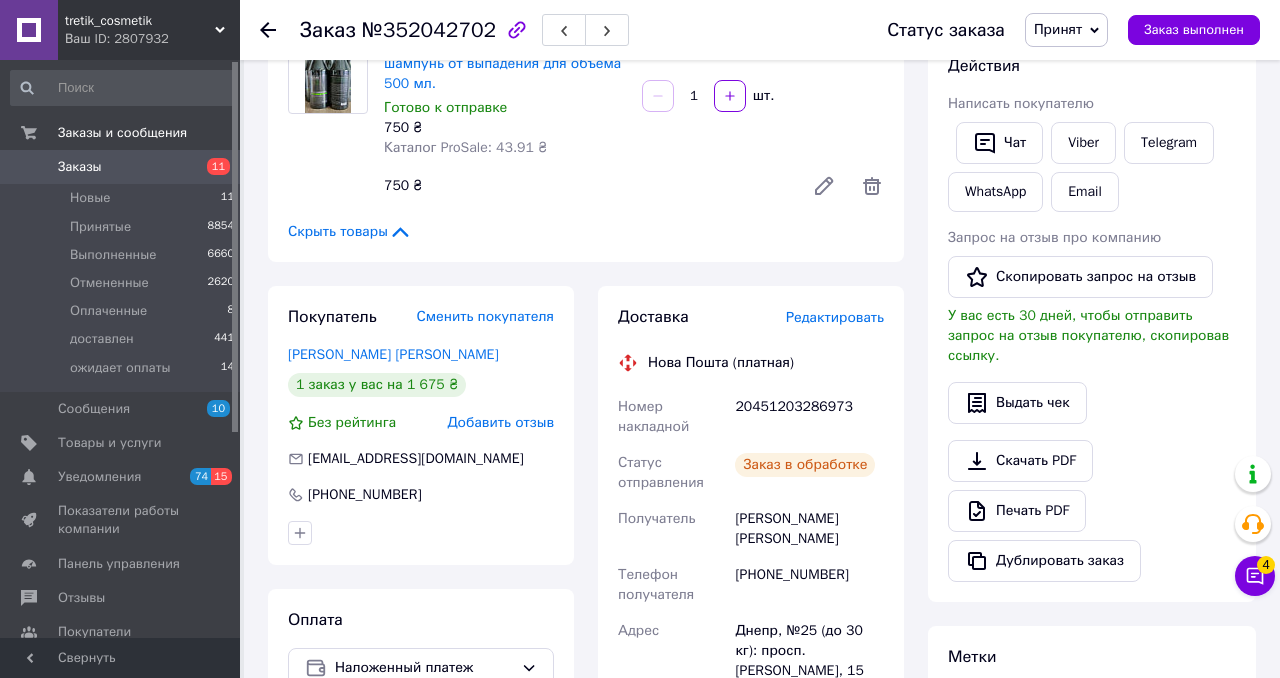 scroll, scrollTop: 260, scrollLeft: 0, axis: vertical 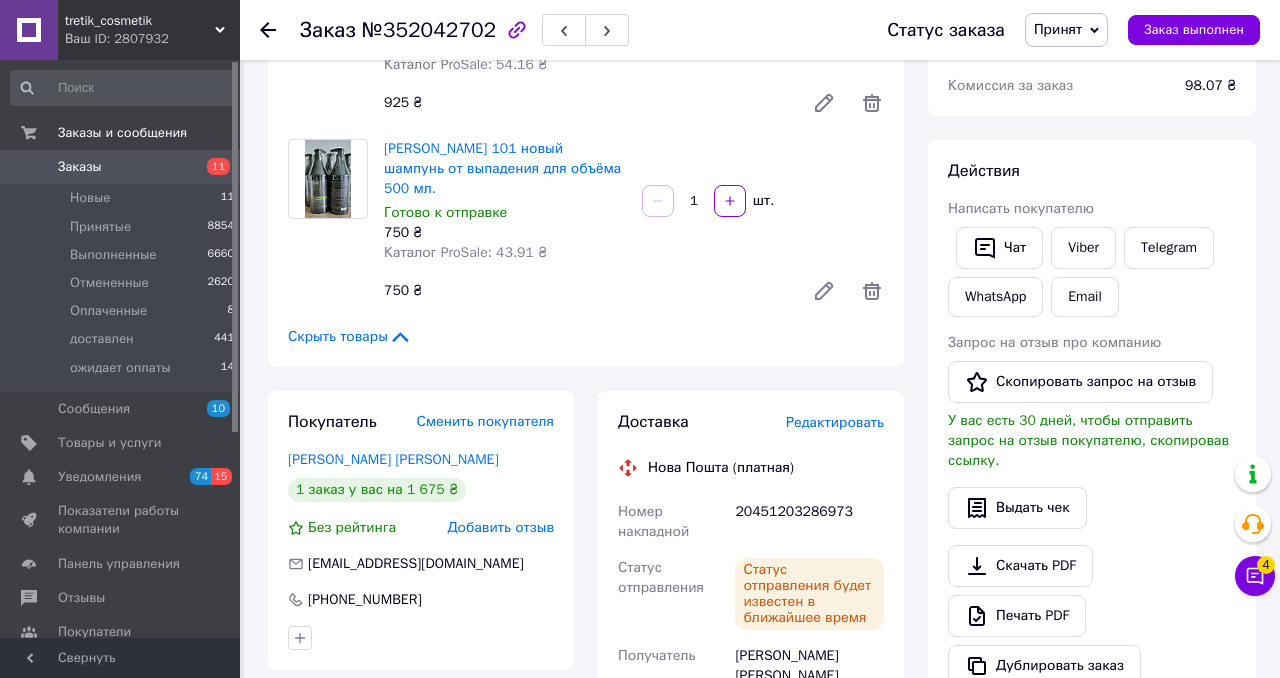 click 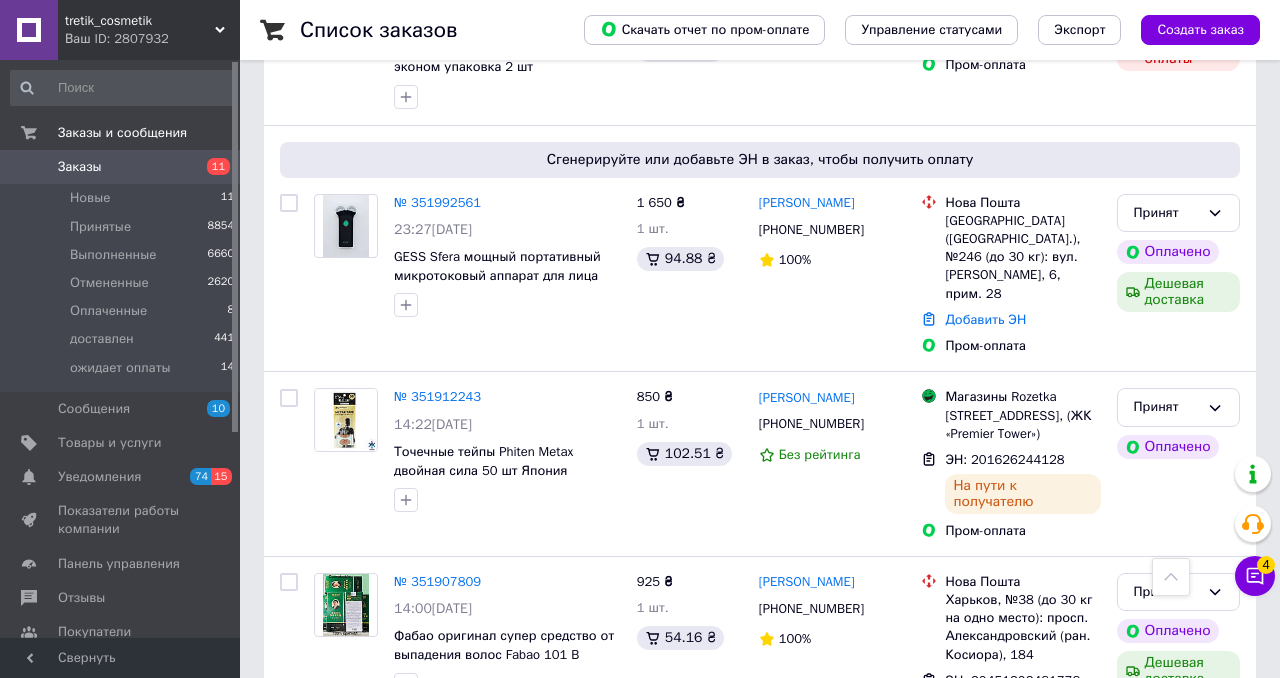 scroll, scrollTop: 1420, scrollLeft: 0, axis: vertical 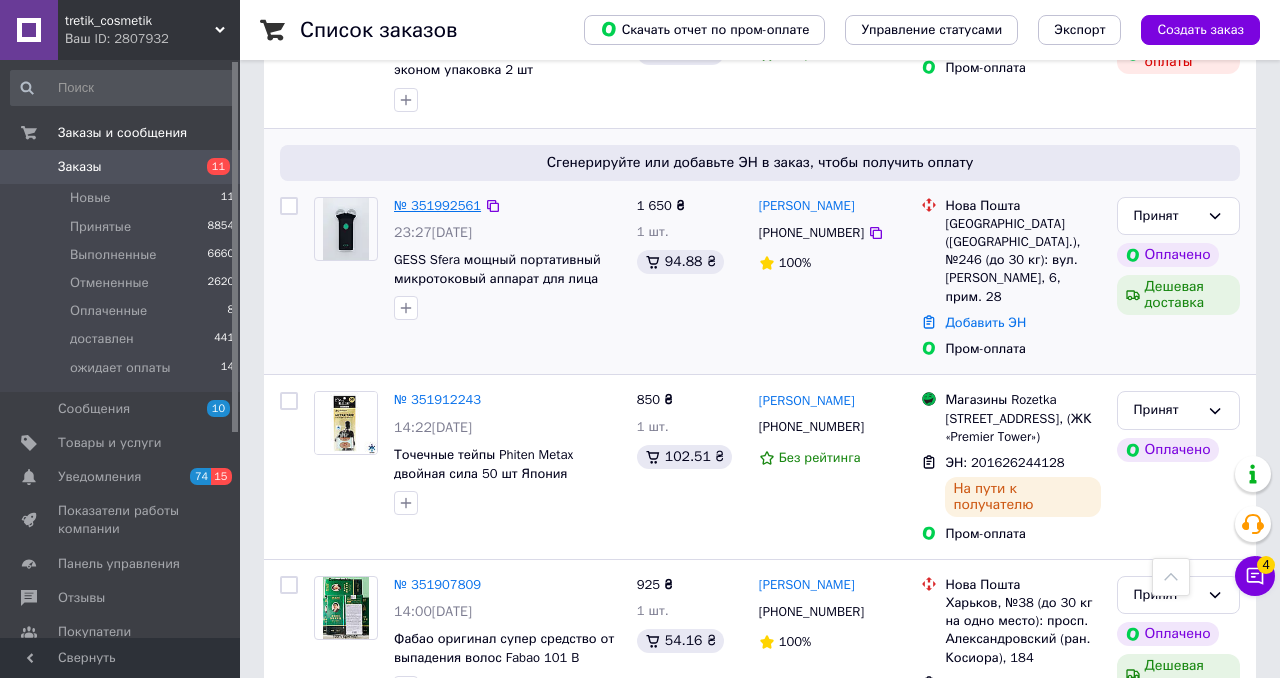 click on "№ 351992561" at bounding box center (437, 205) 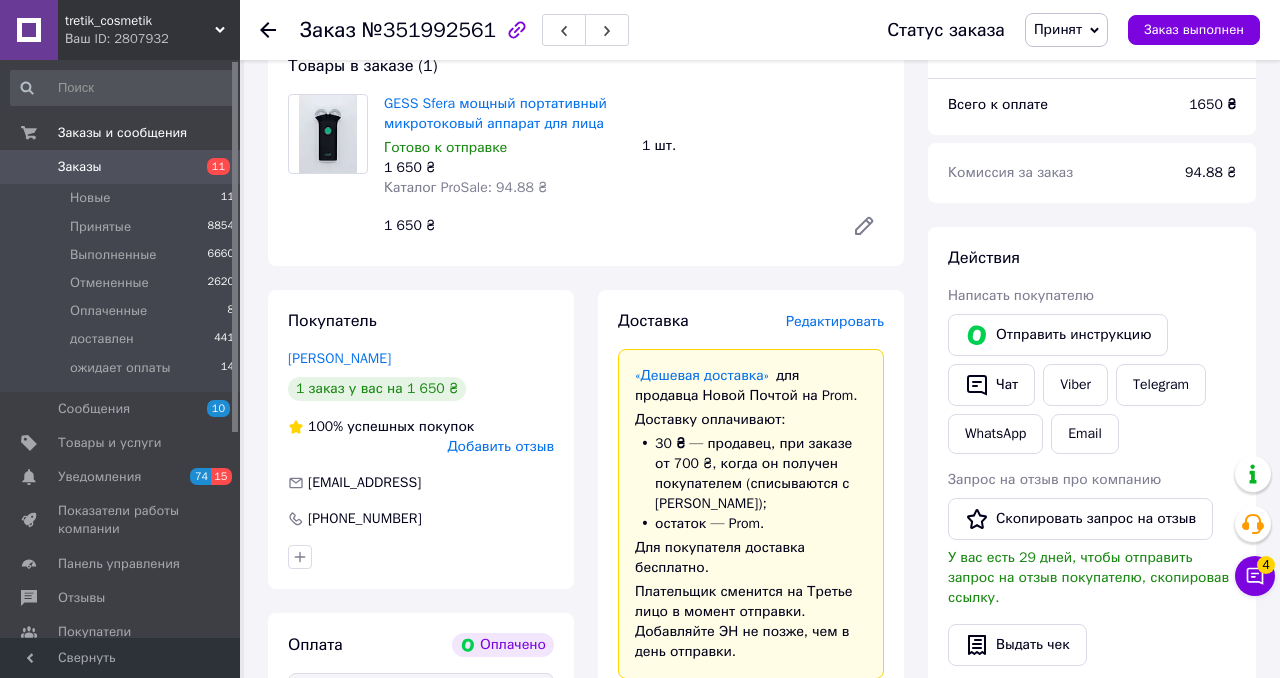 scroll, scrollTop: 802, scrollLeft: 0, axis: vertical 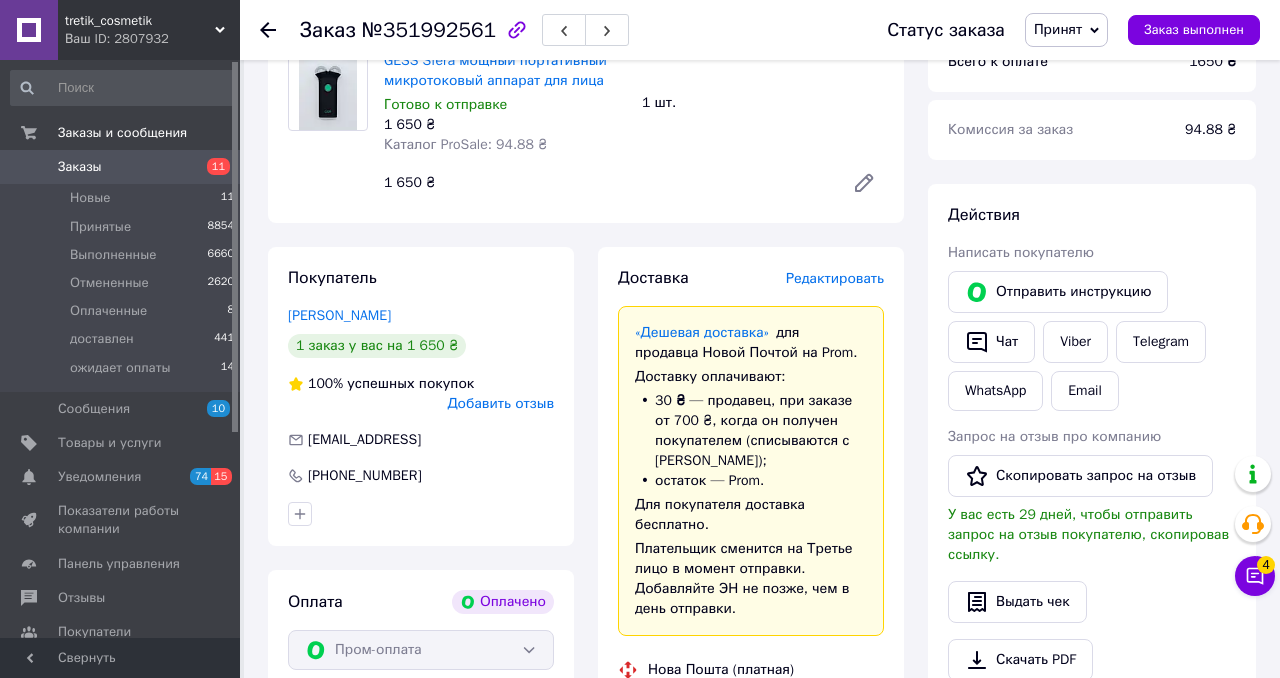click on "Редактировать" at bounding box center (835, 278) 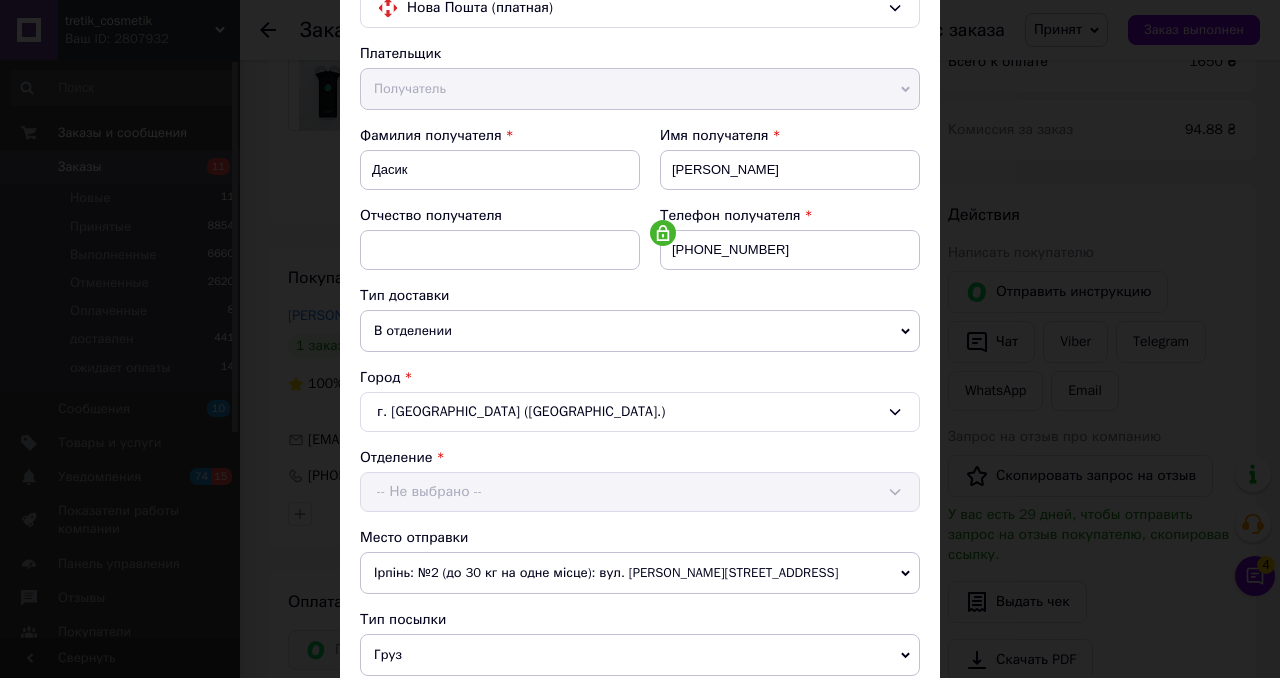 scroll, scrollTop: 670, scrollLeft: 0, axis: vertical 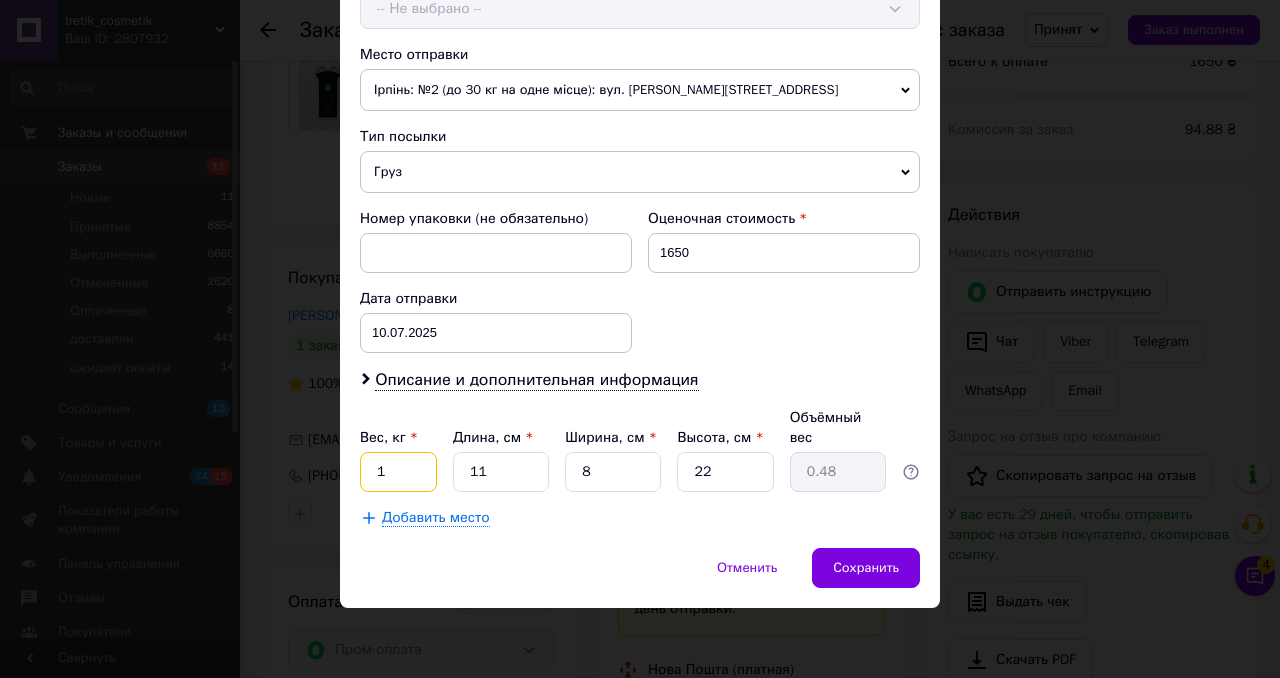 click on "1" at bounding box center (398, 472) 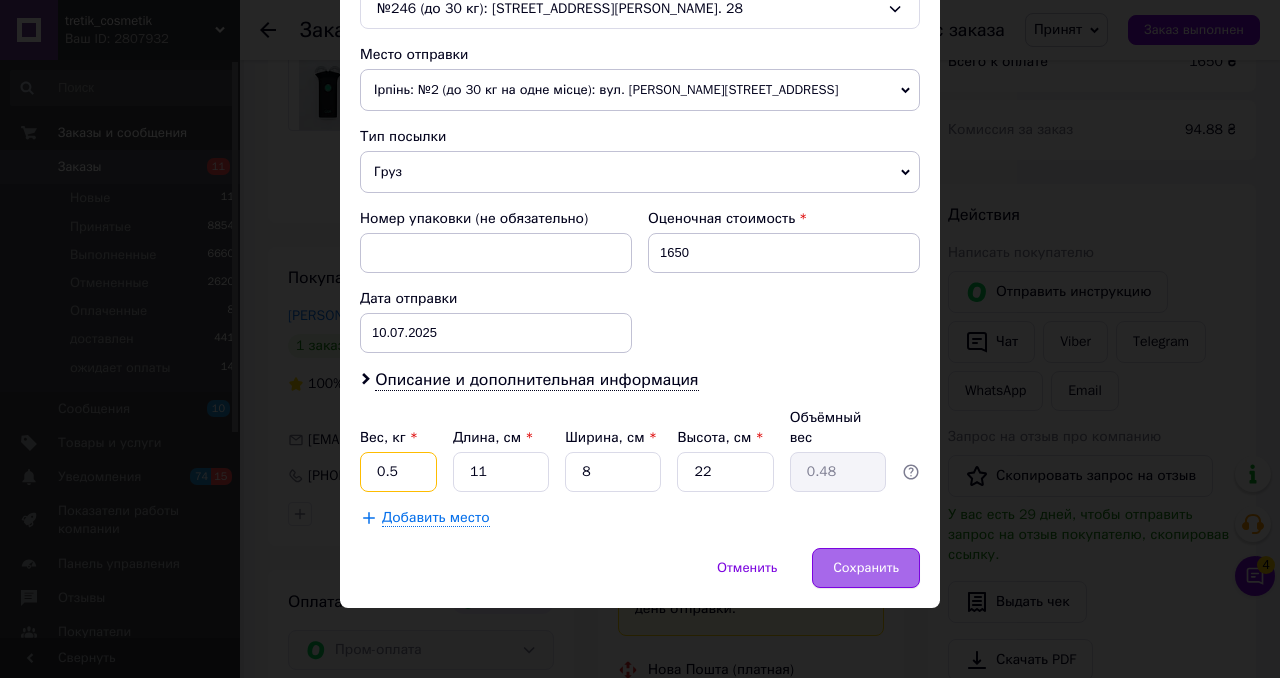 type on "0.5" 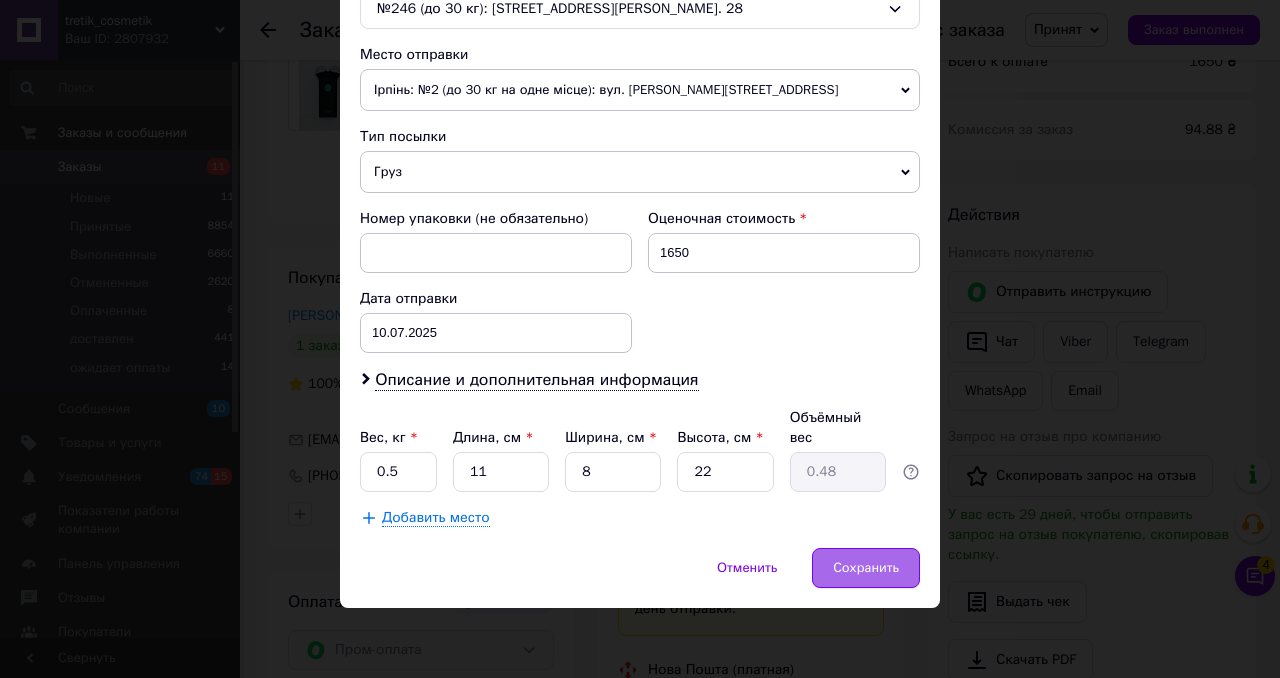 click on "Сохранить" at bounding box center (866, 568) 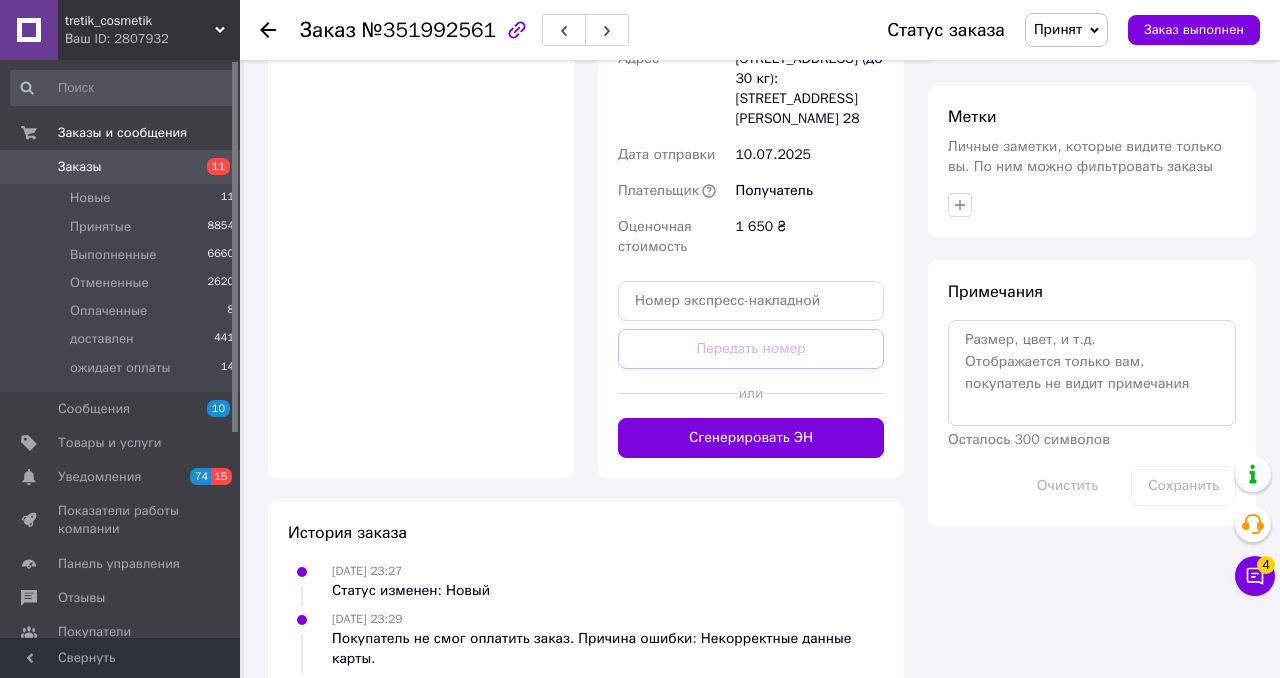 scroll, scrollTop: 1564, scrollLeft: 0, axis: vertical 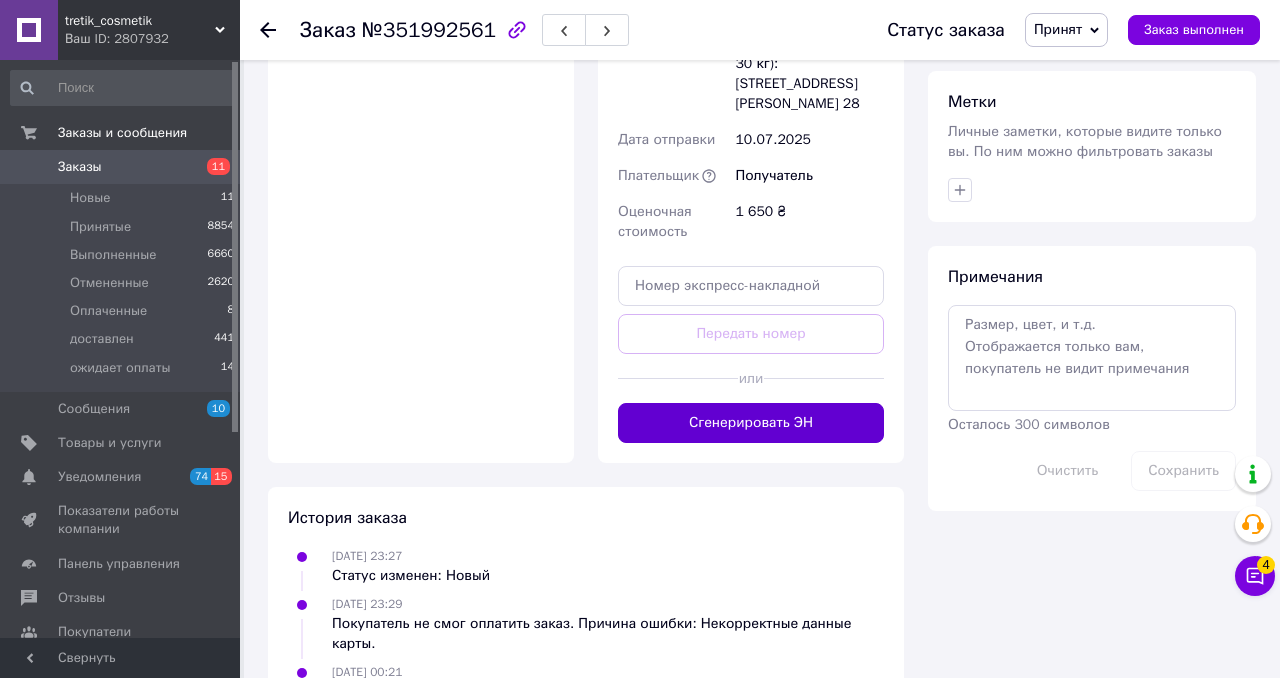 click on "Сгенерировать ЭН" at bounding box center [751, 423] 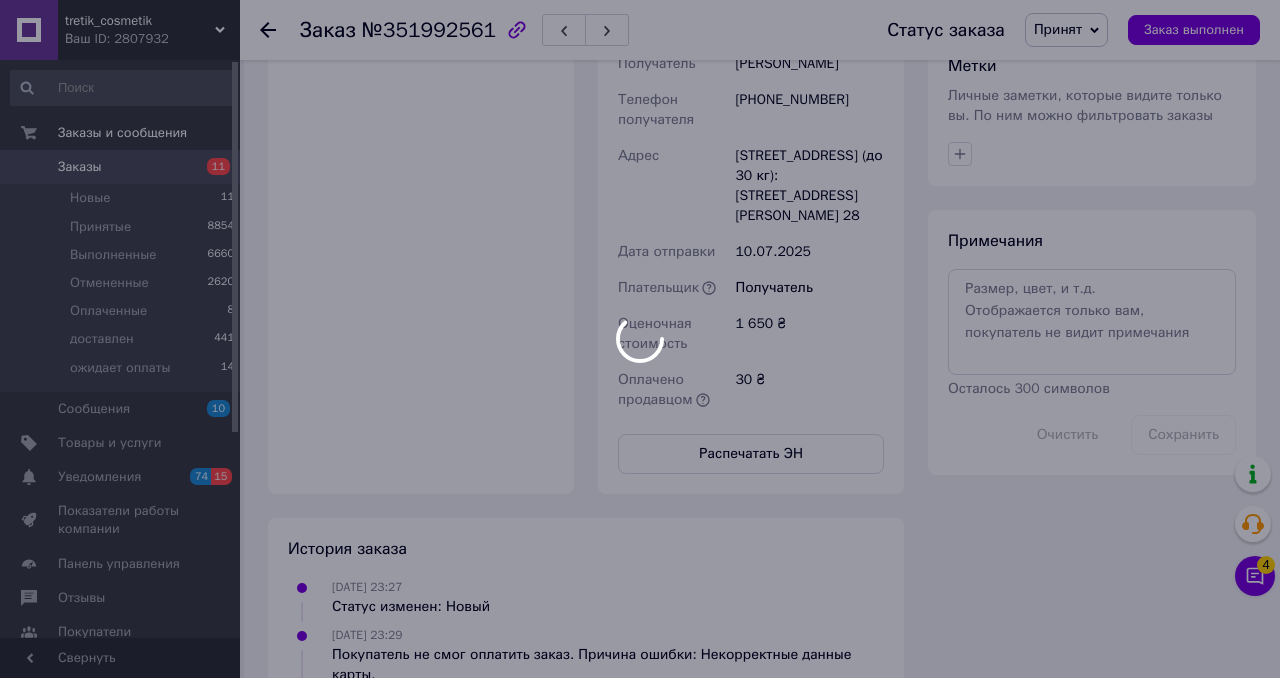 scroll, scrollTop: 24, scrollLeft: 0, axis: vertical 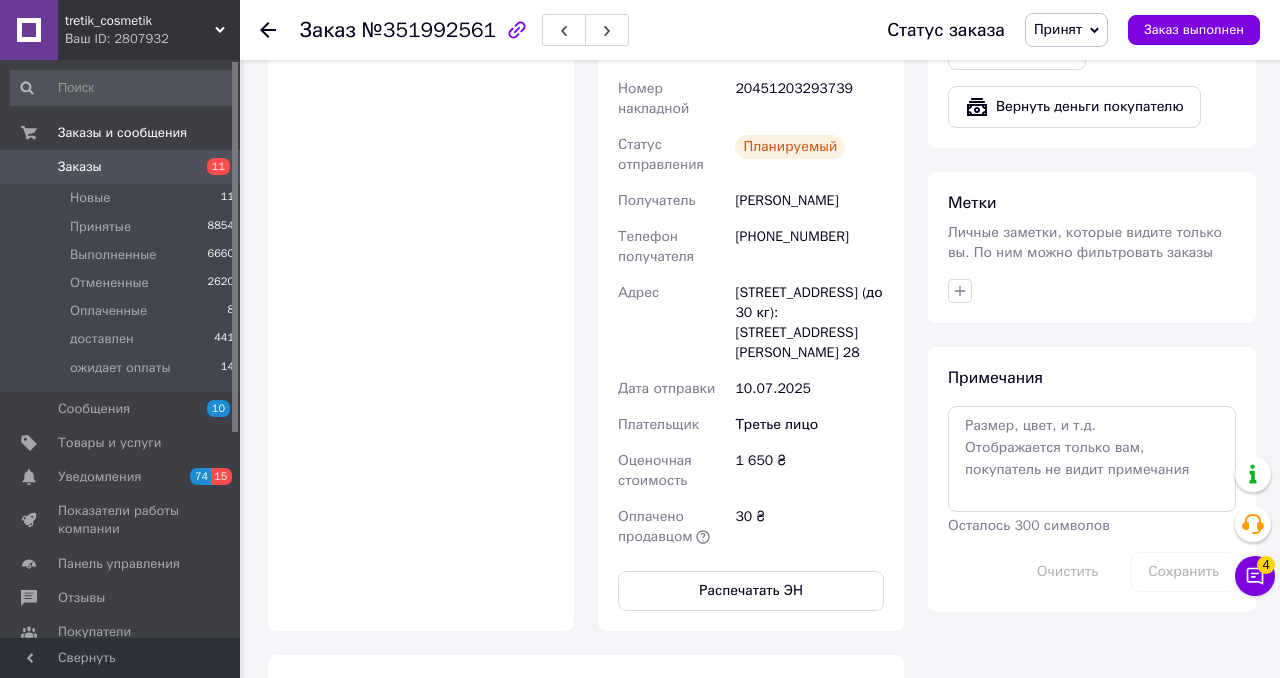 click 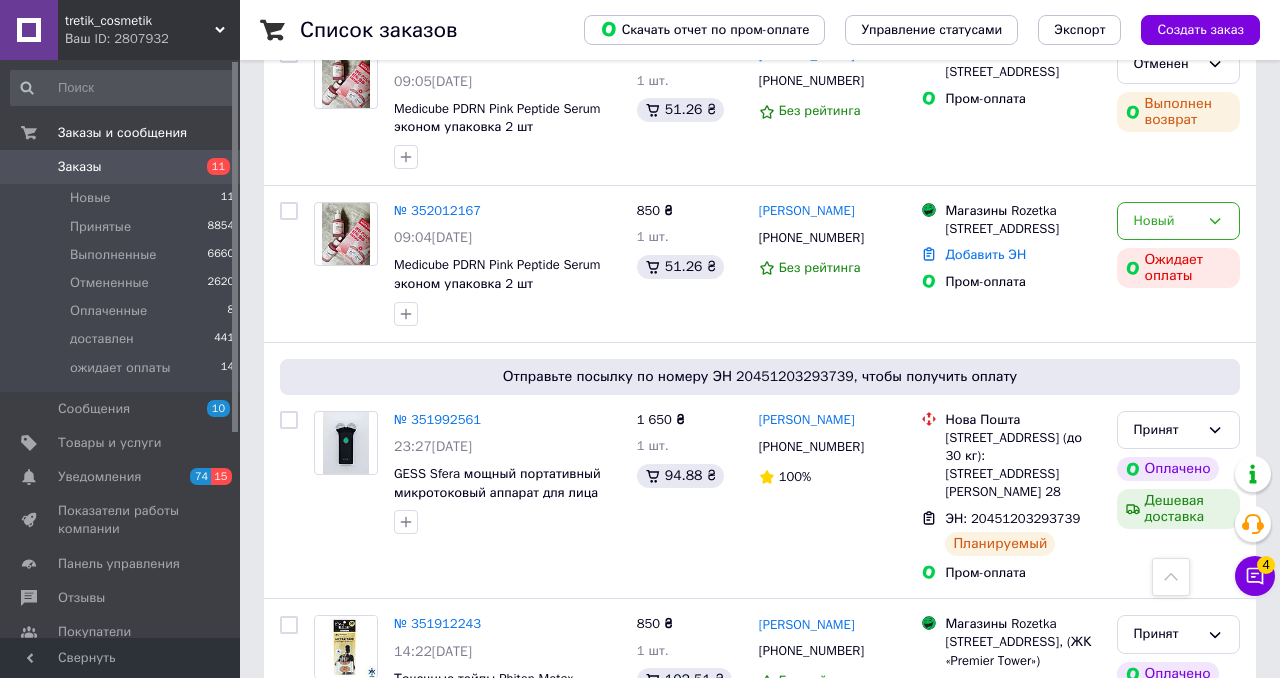 scroll, scrollTop: 1161, scrollLeft: 0, axis: vertical 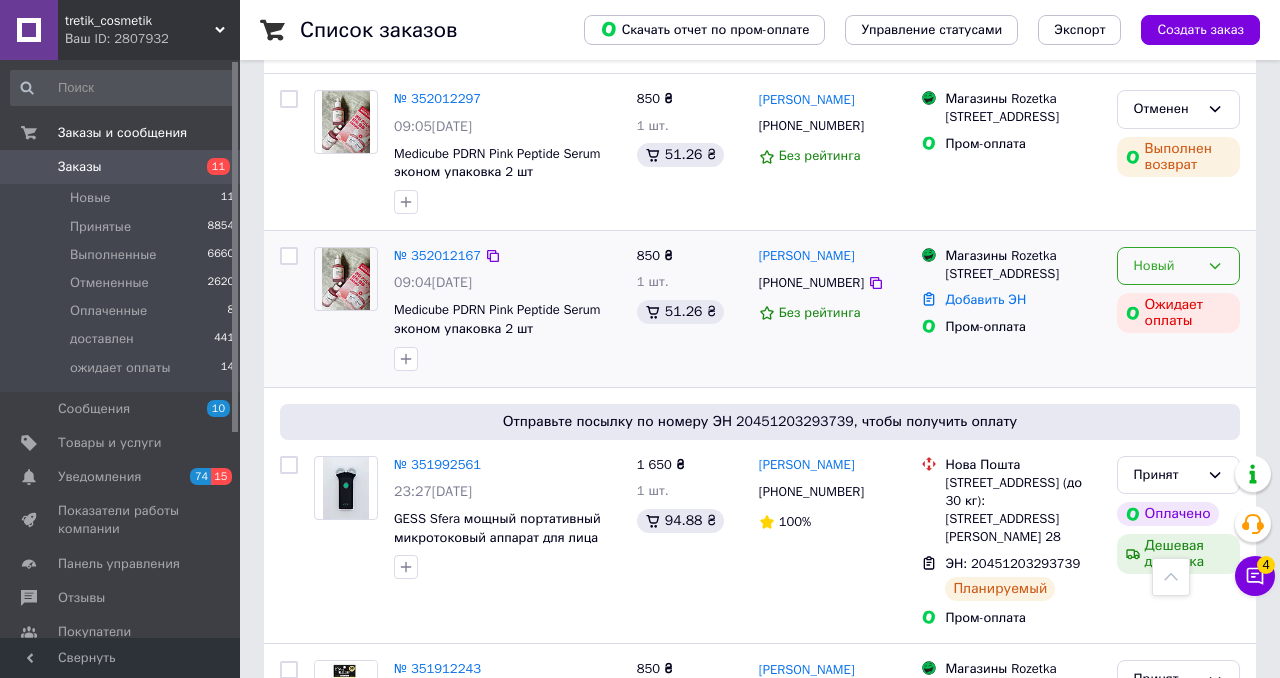 click on "Новый" at bounding box center (1166, 266) 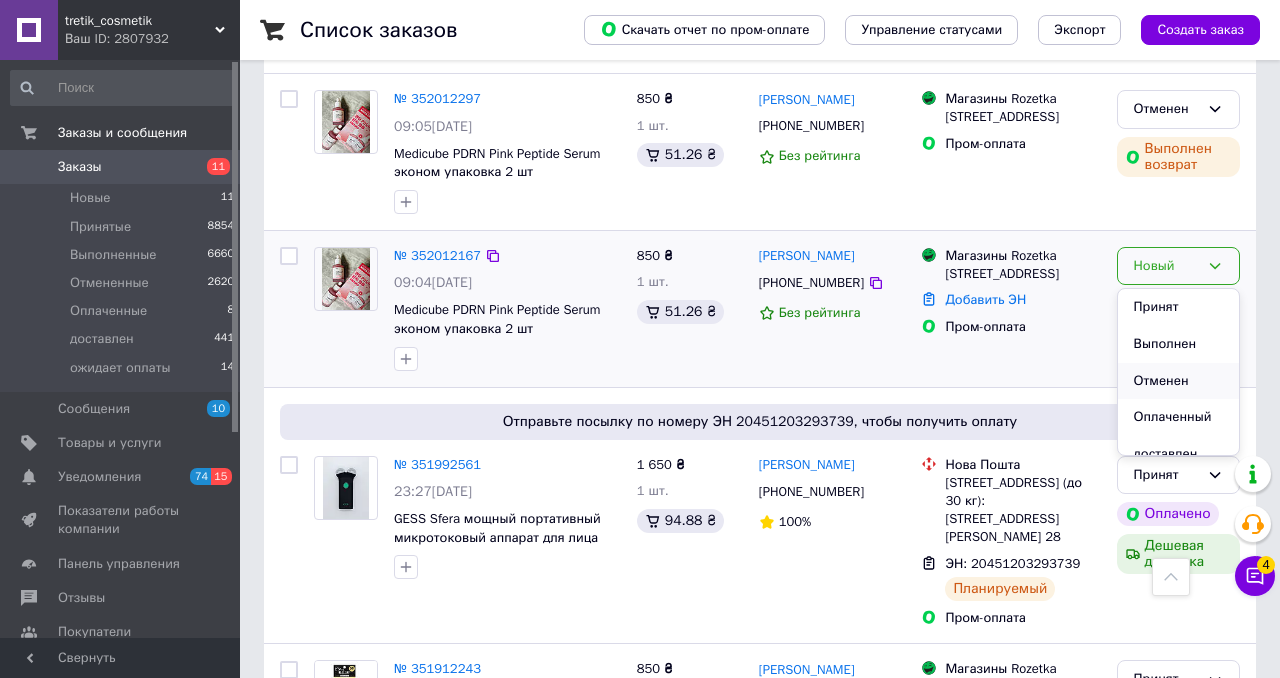 click on "Отменен" at bounding box center (1178, 381) 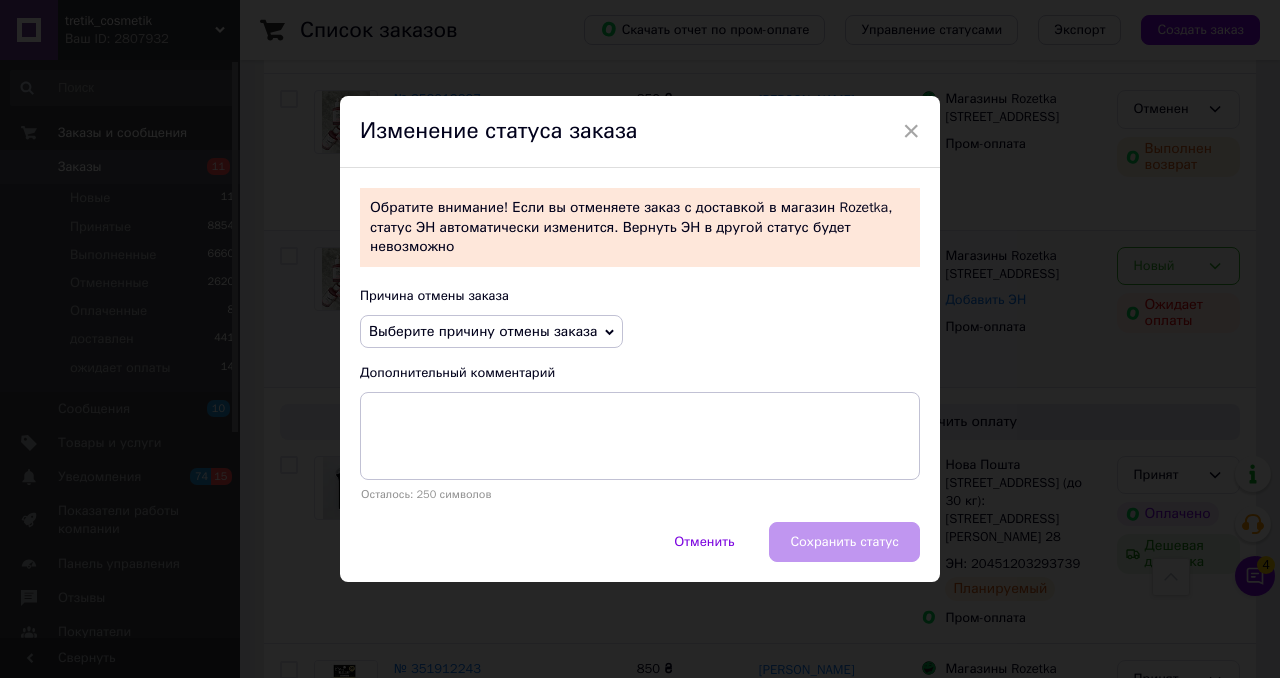 click on "Выберите причину отмены заказа" at bounding box center [483, 331] 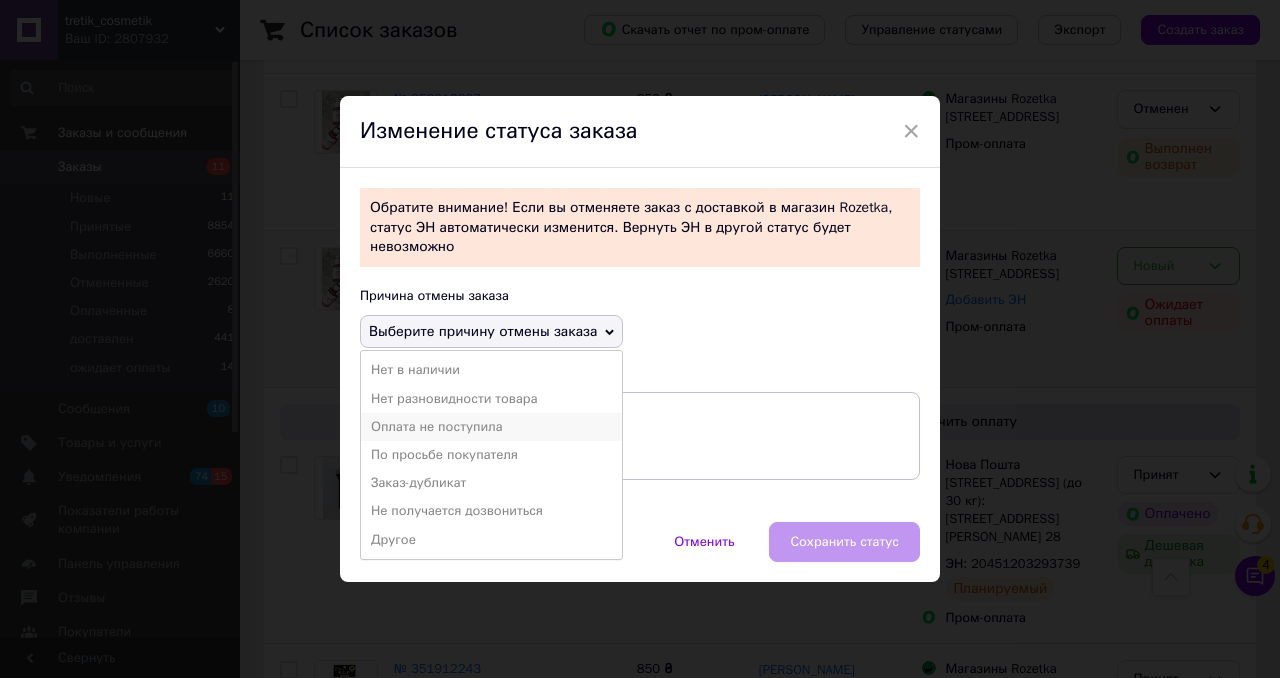 click on "Оплата не поступила" at bounding box center (491, 427) 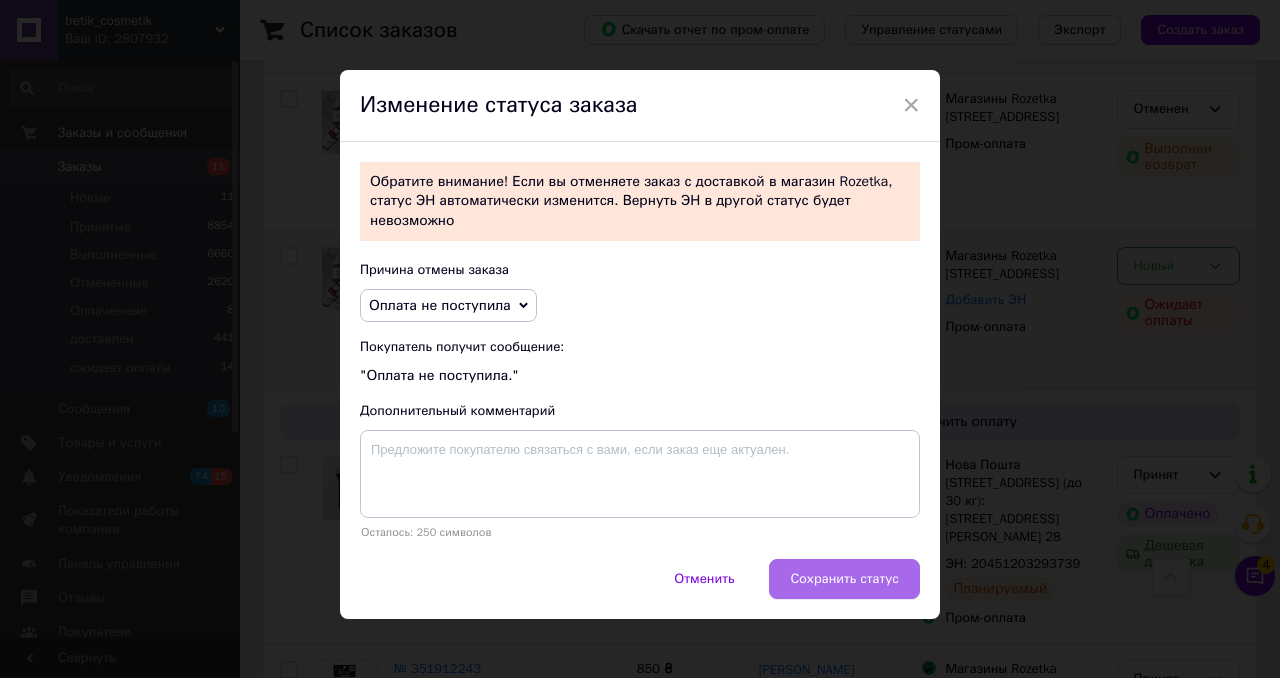 click on "Сохранить статус" at bounding box center (844, 579) 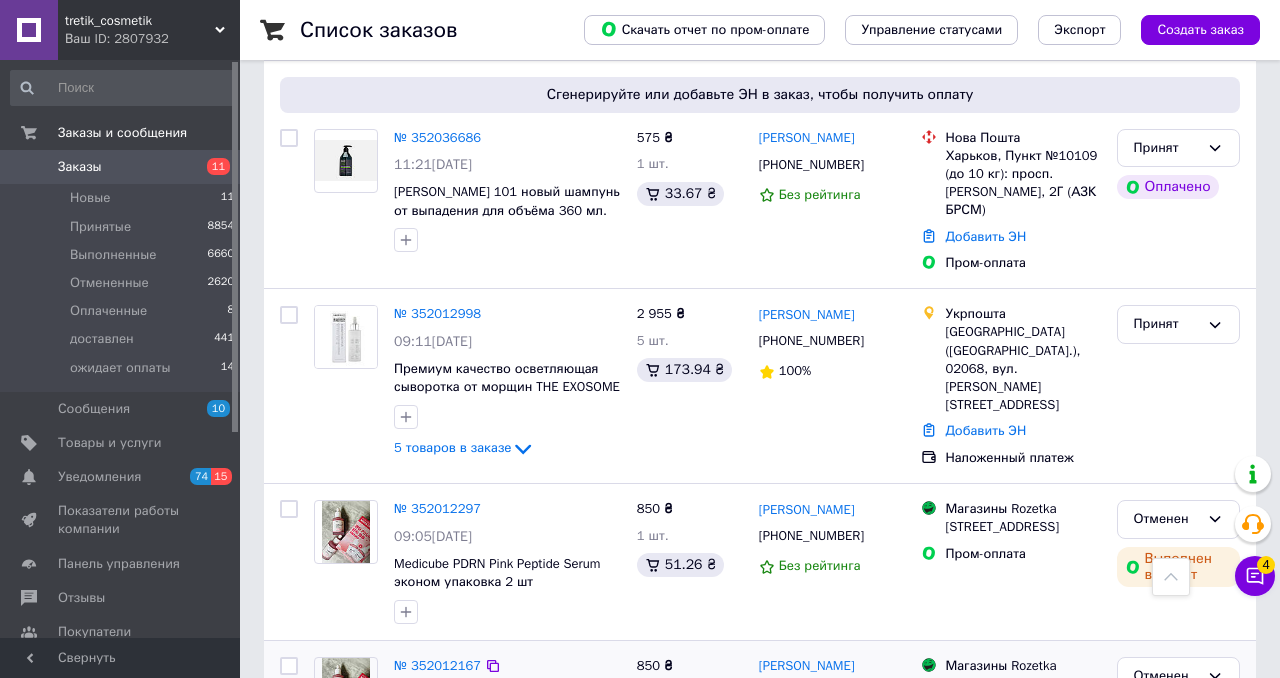 scroll, scrollTop: 730, scrollLeft: 0, axis: vertical 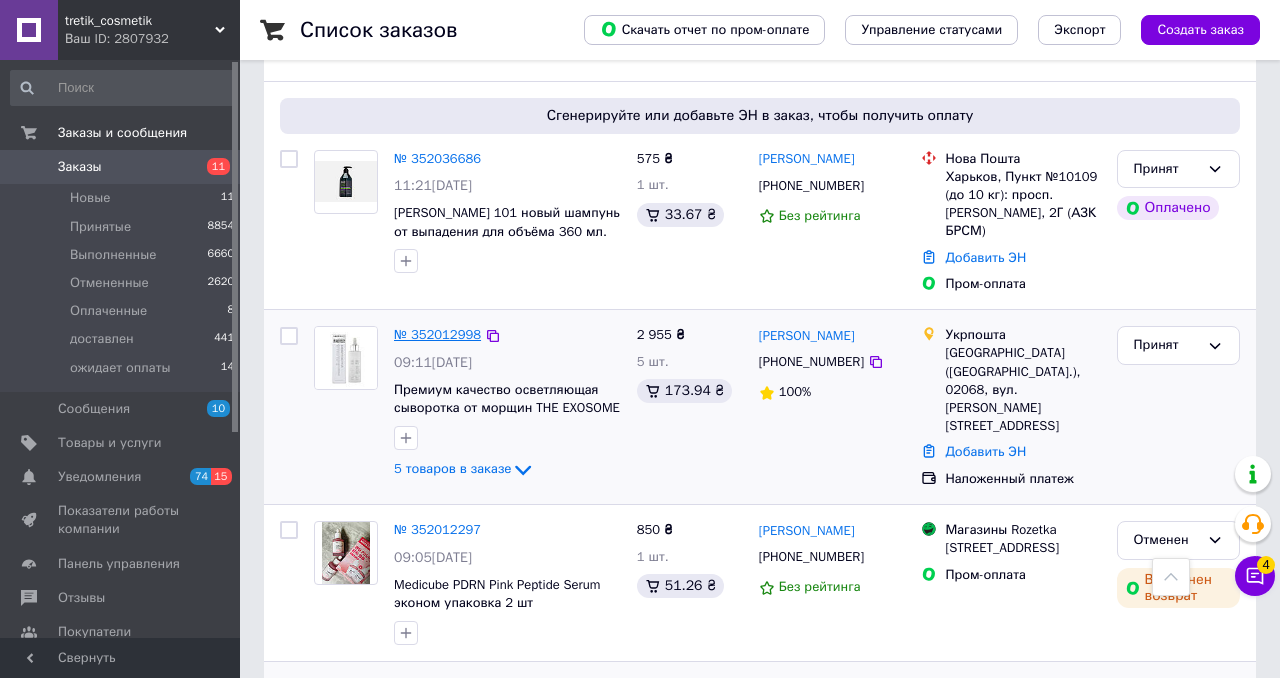 click on "№ 352012998" at bounding box center (437, 334) 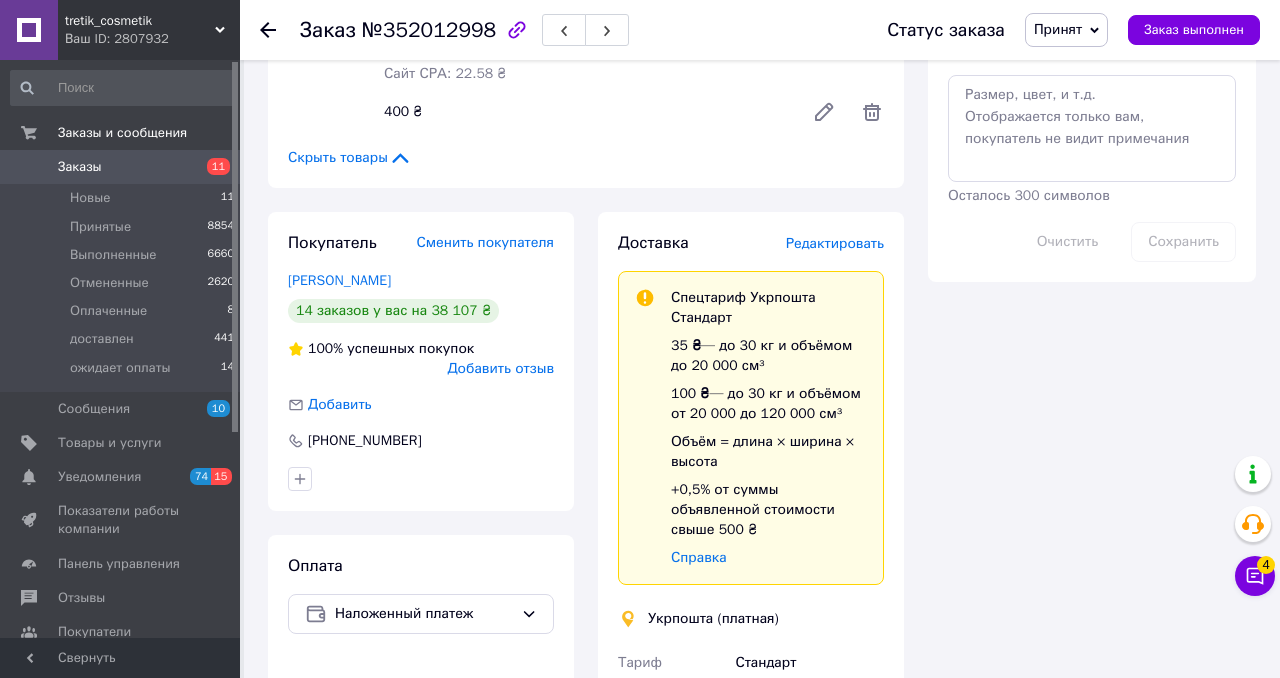 scroll, scrollTop: 1107, scrollLeft: 0, axis: vertical 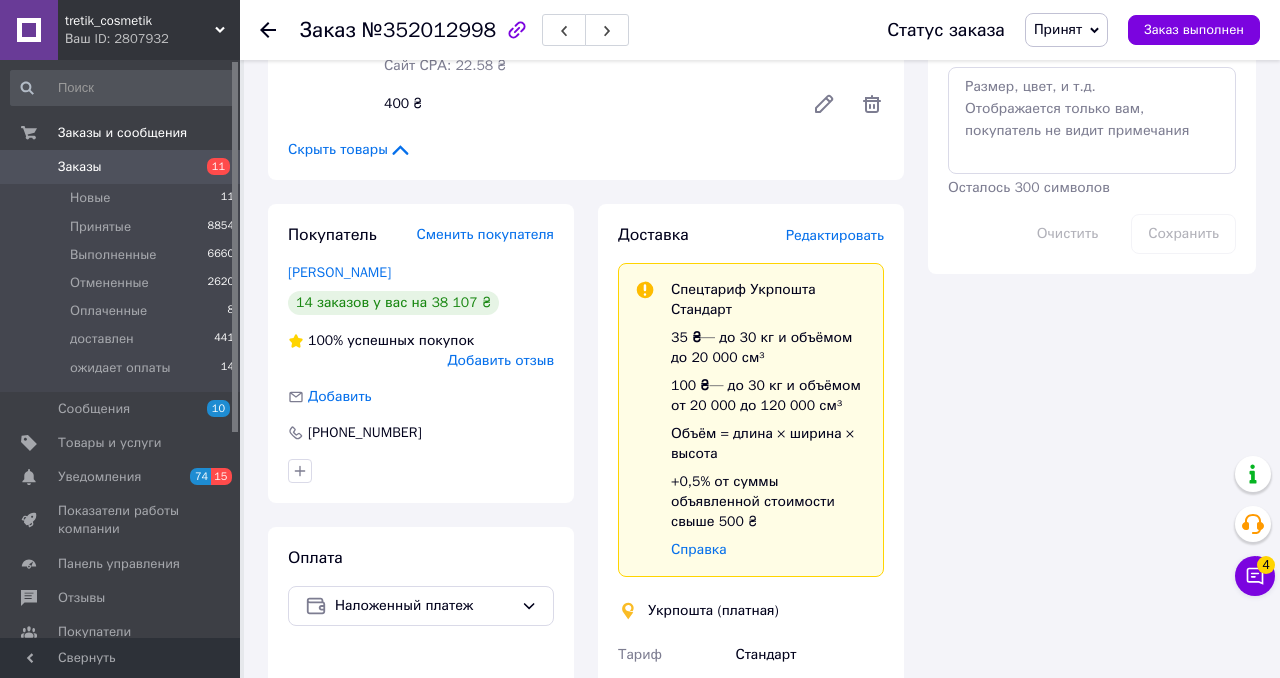click on "Редактировать" at bounding box center [835, 235] 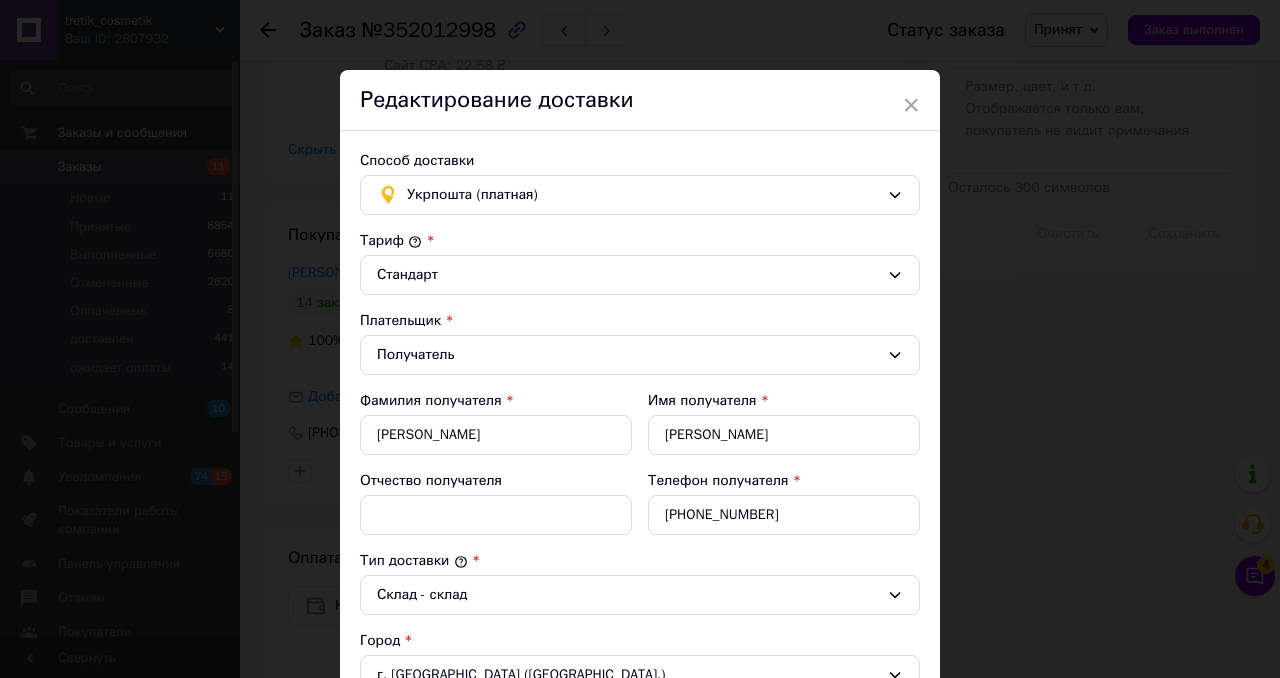 scroll, scrollTop: 735, scrollLeft: 0, axis: vertical 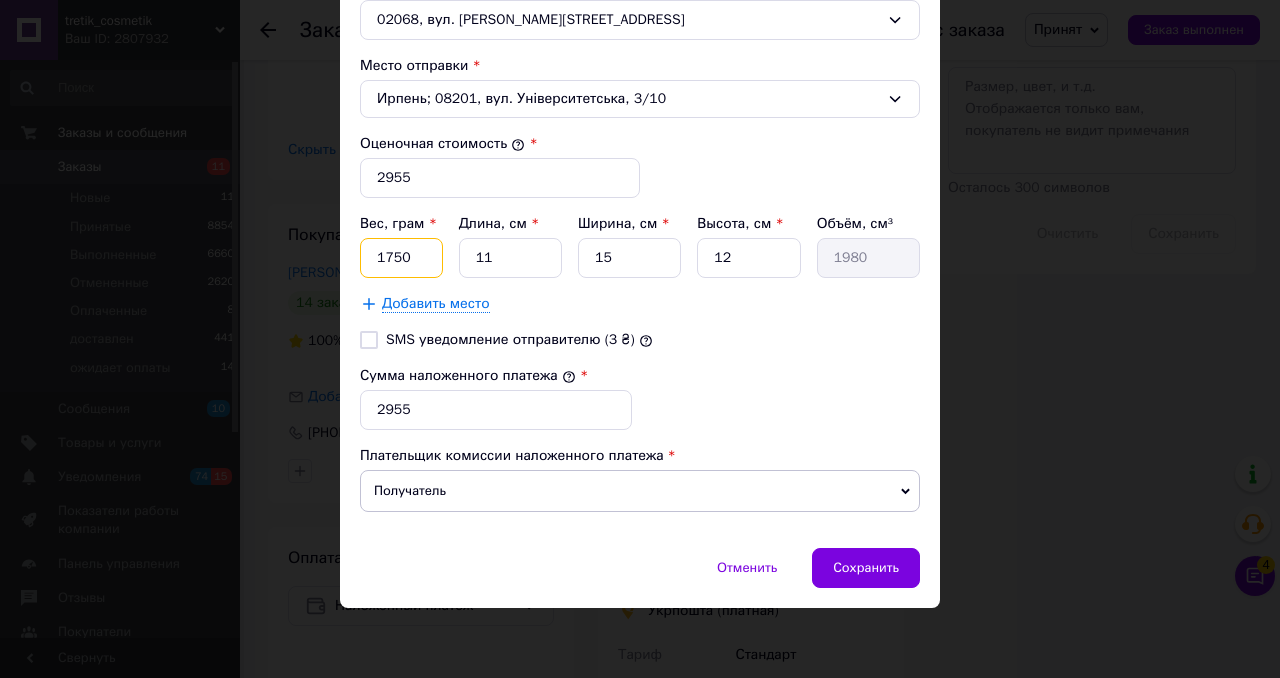 click on "1750" at bounding box center [401, 258] 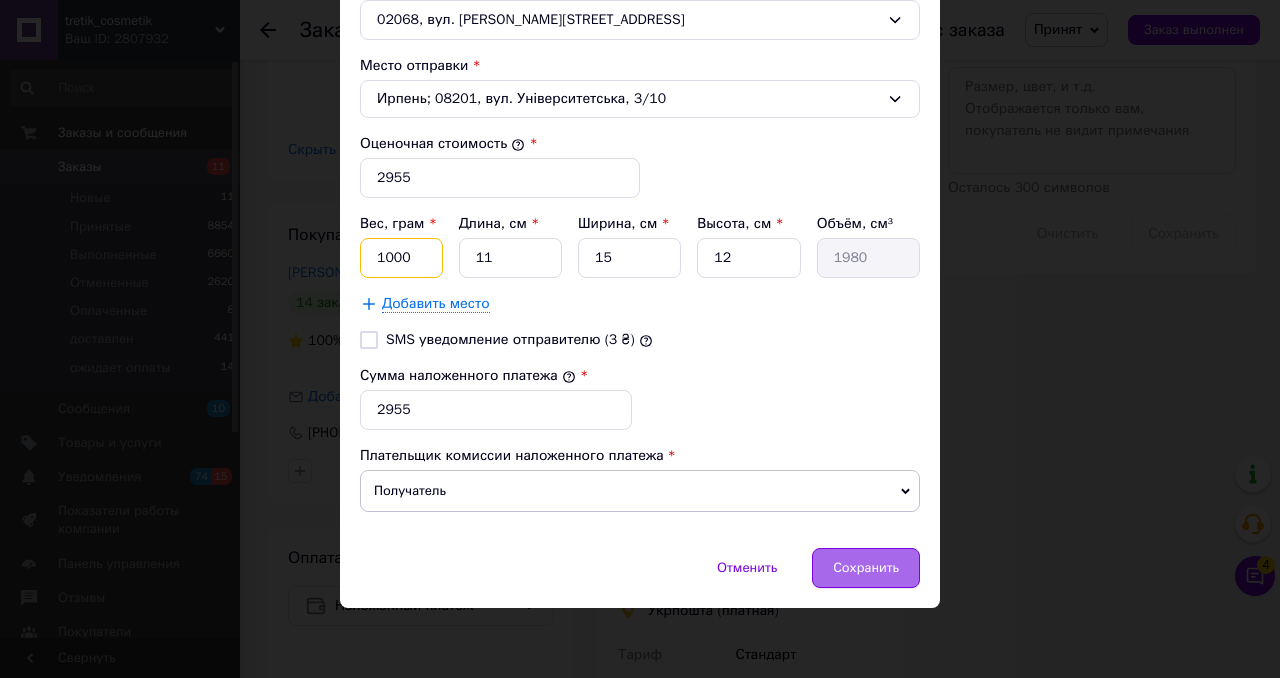 type on "1000" 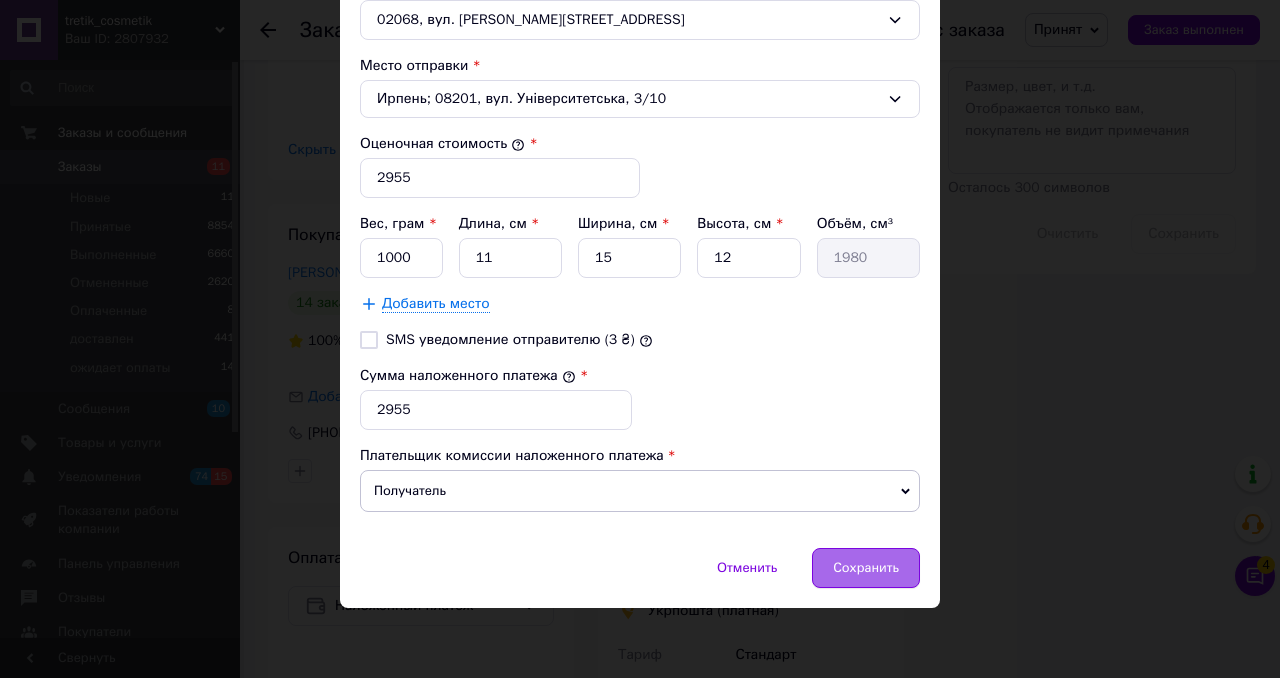 click on "Сохранить" at bounding box center [866, 568] 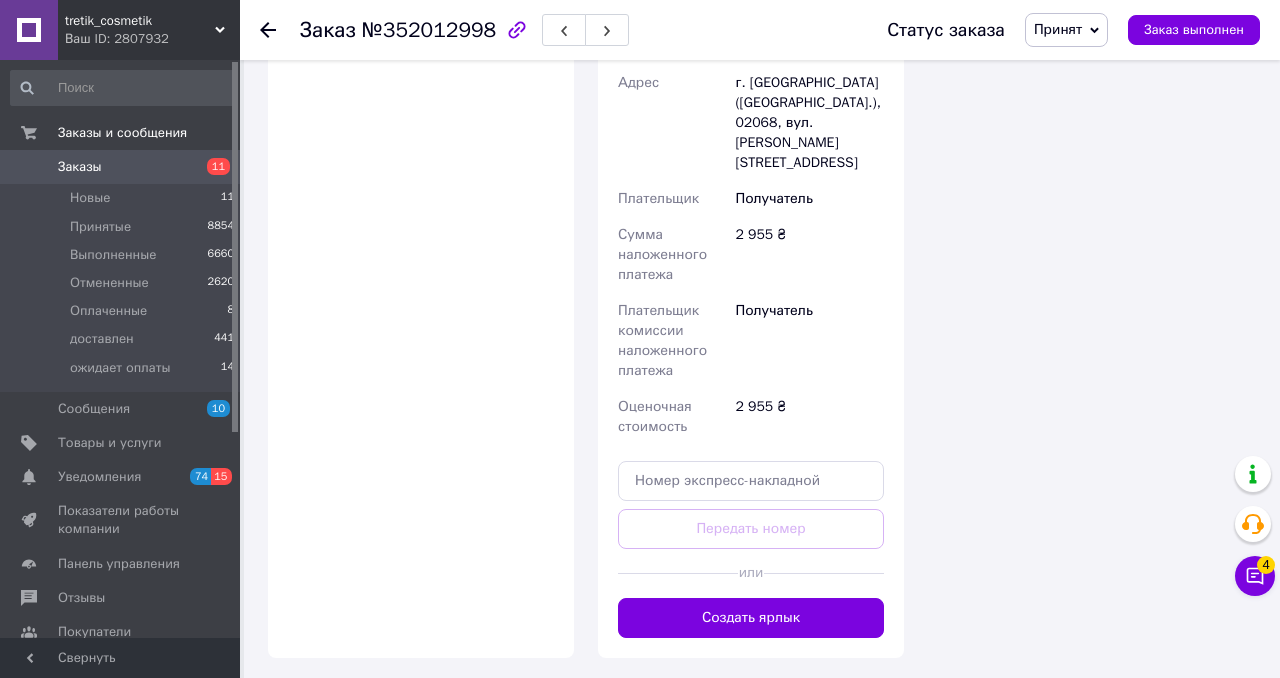 scroll, scrollTop: 1787, scrollLeft: 0, axis: vertical 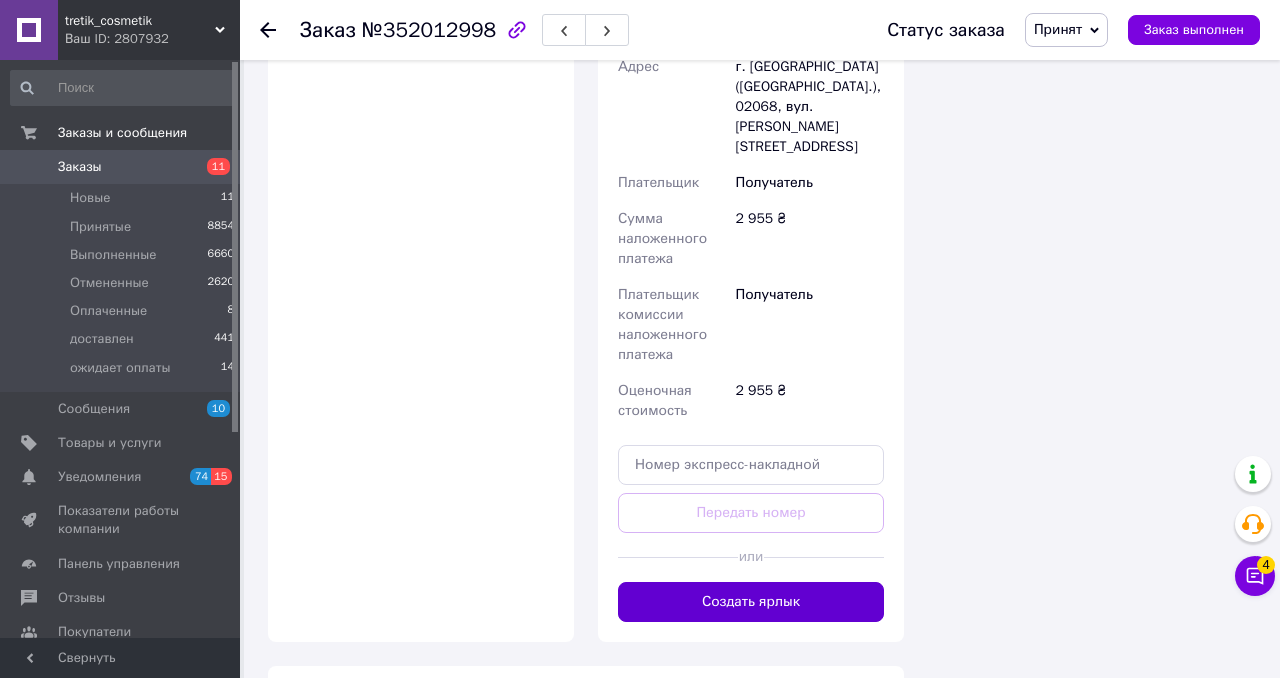 click on "Создать ярлык" at bounding box center (751, 602) 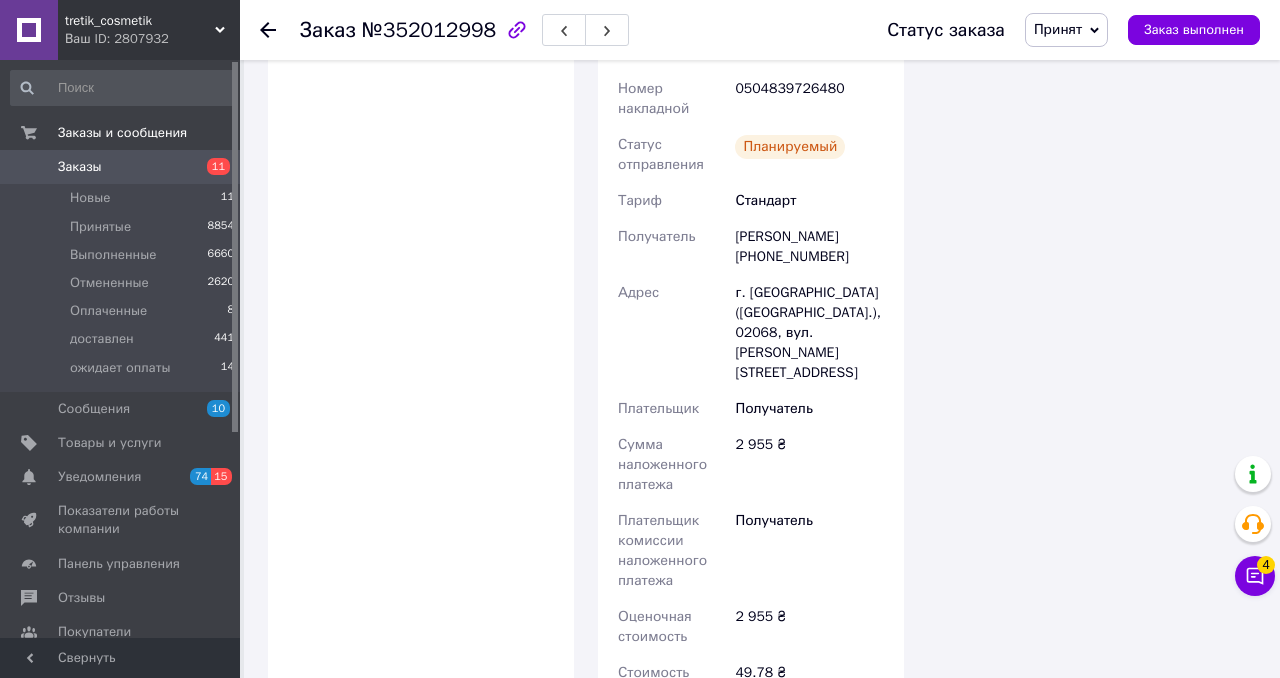 scroll, scrollTop: 1663, scrollLeft: 0, axis: vertical 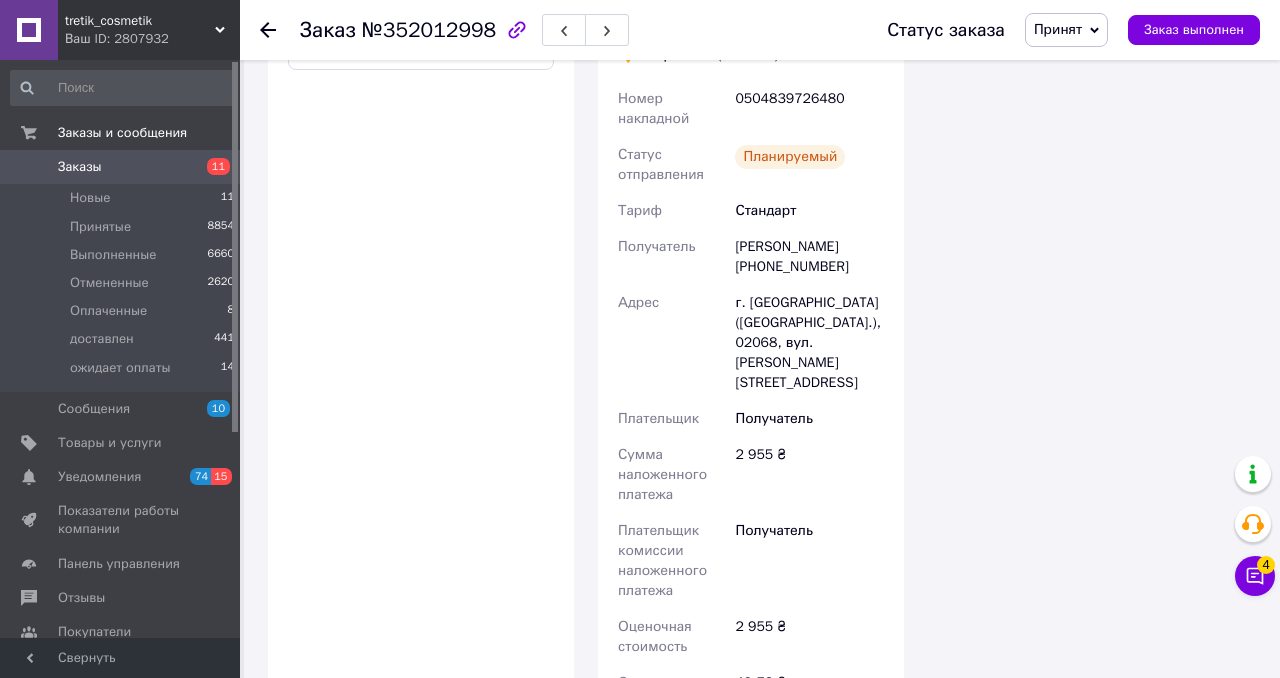 click 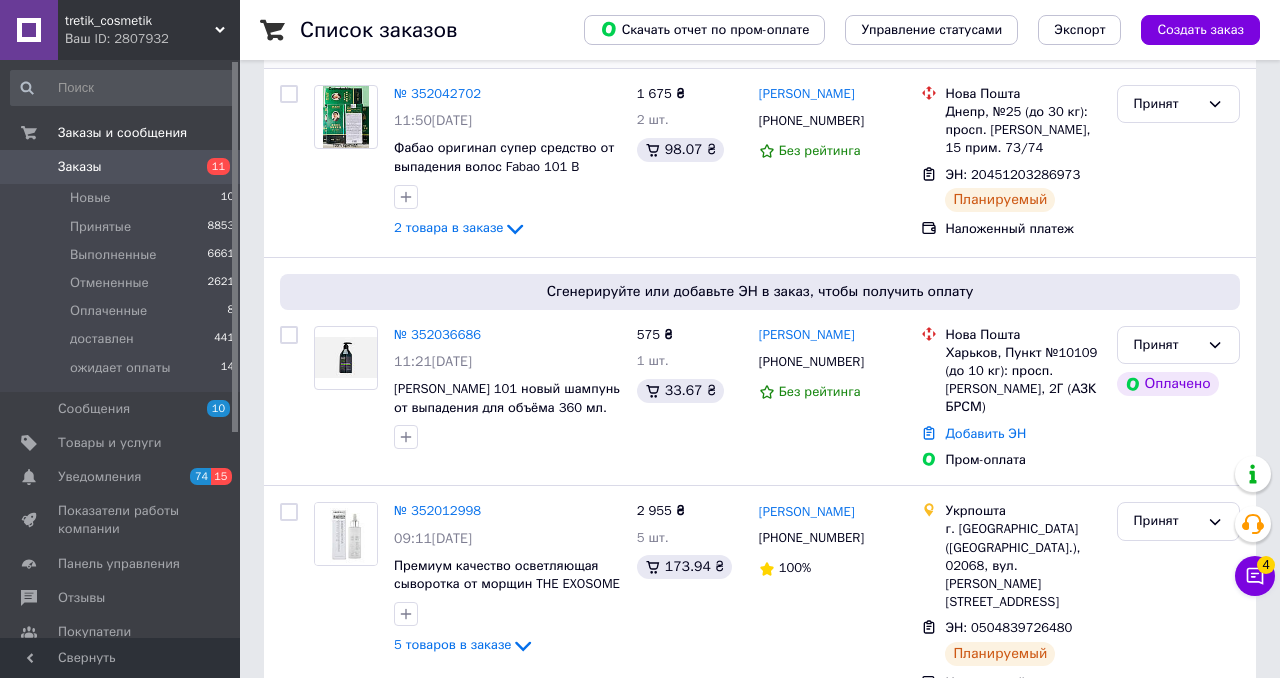 scroll, scrollTop: 600, scrollLeft: 0, axis: vertical 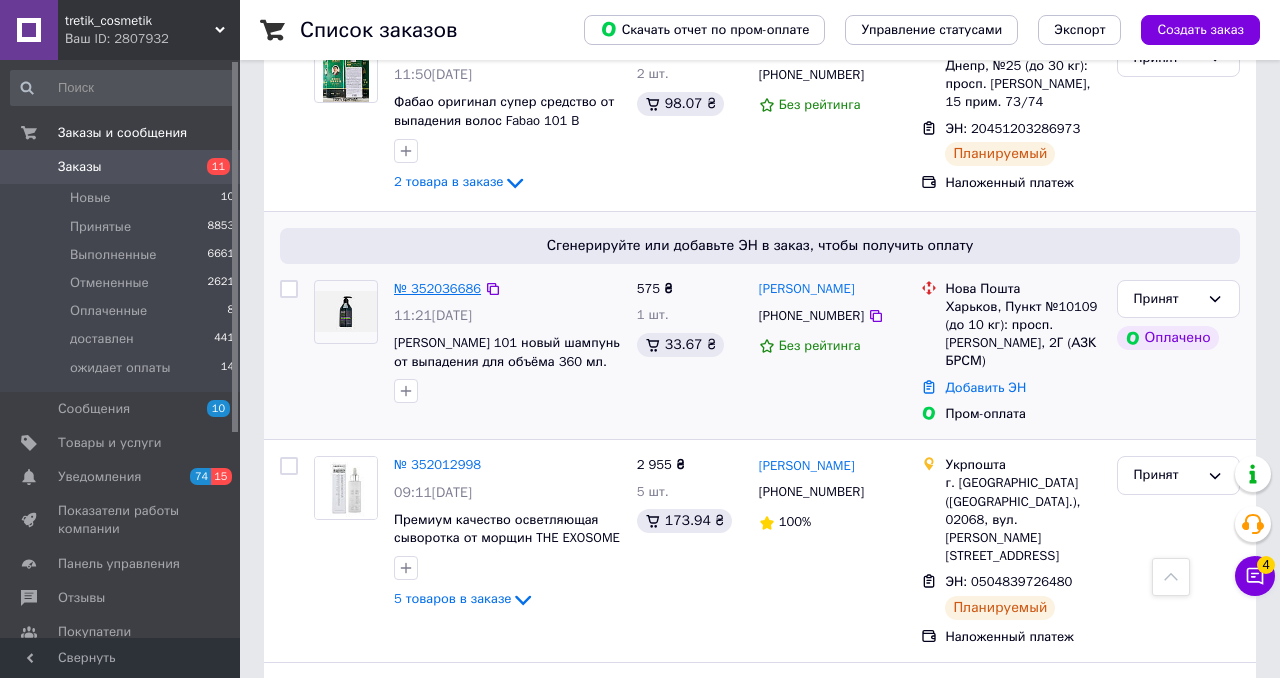click on "№ 352036686" at bounding box center [437, 288] 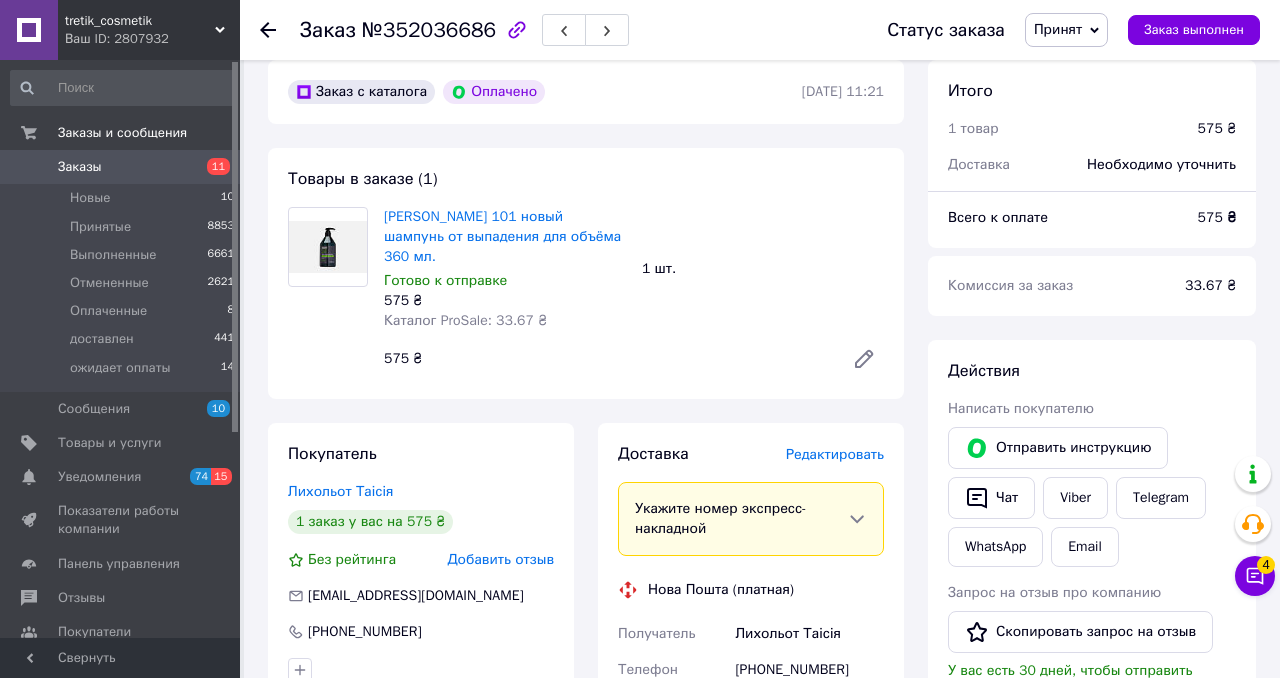 scroll, scrollTop: 645, scrollLeft: 0, axis: vertical 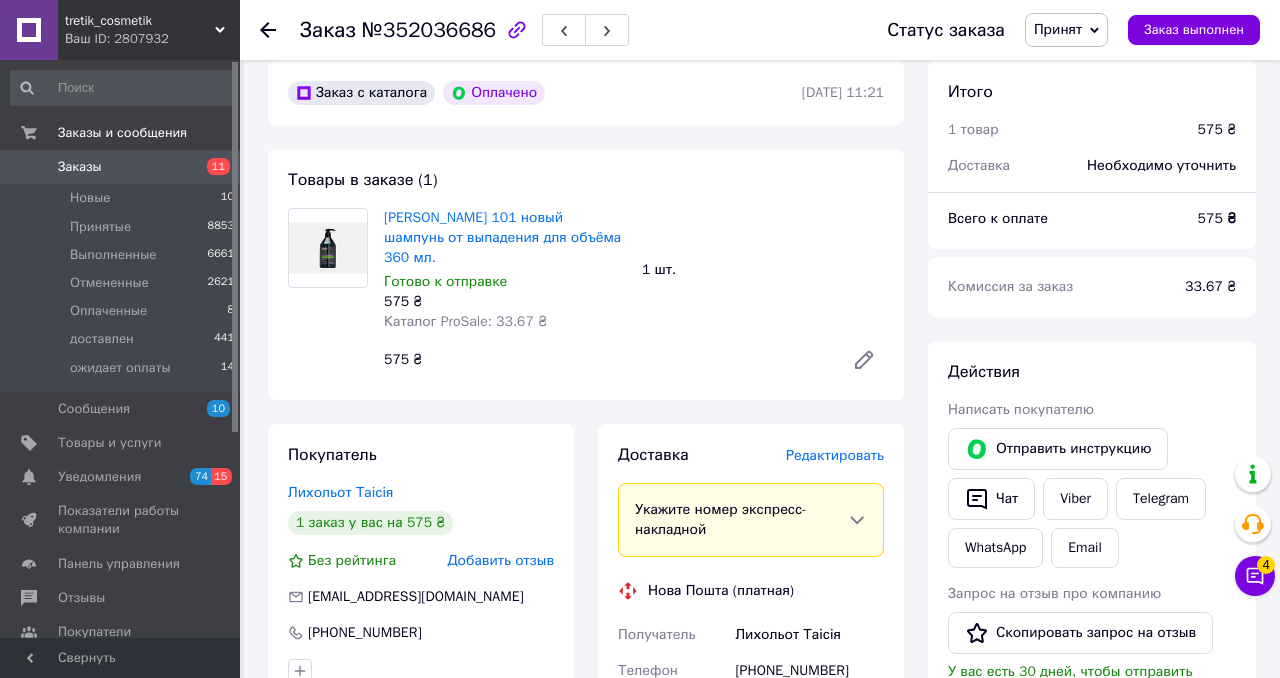 click on "Редактировать" at bounding box center (835, 455) 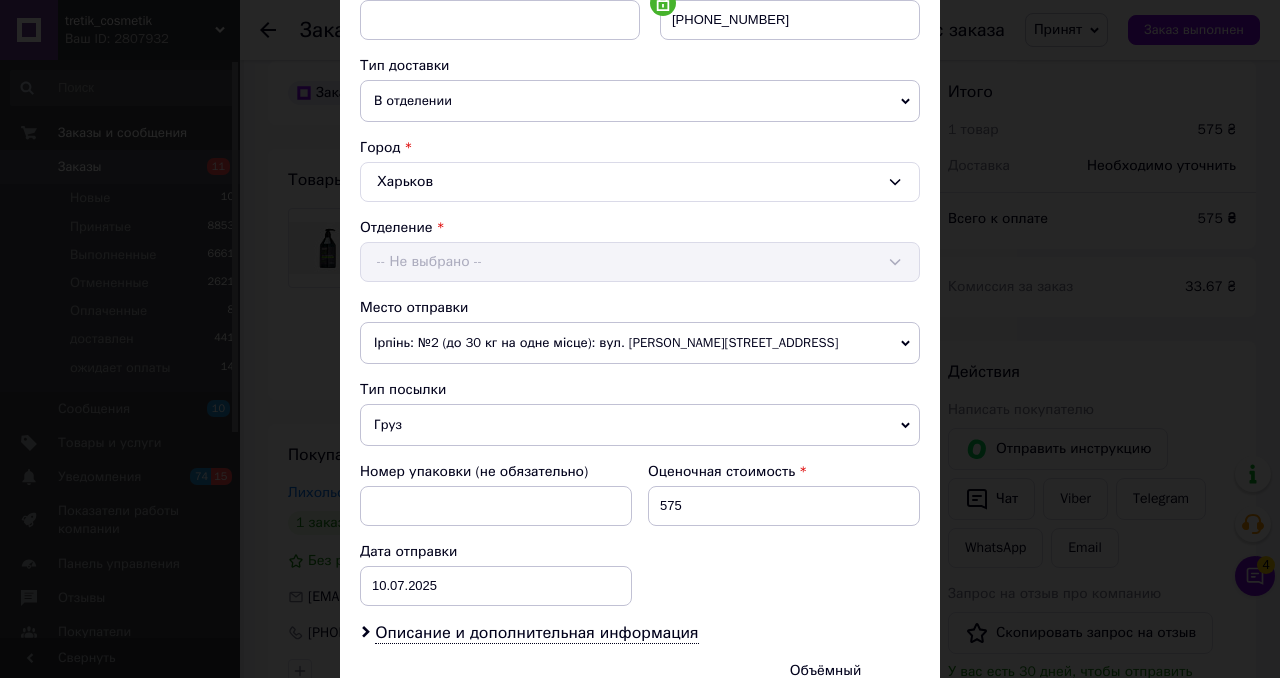 scroll, scrollTop: 670, scrollLeft: 0, axis: vertical 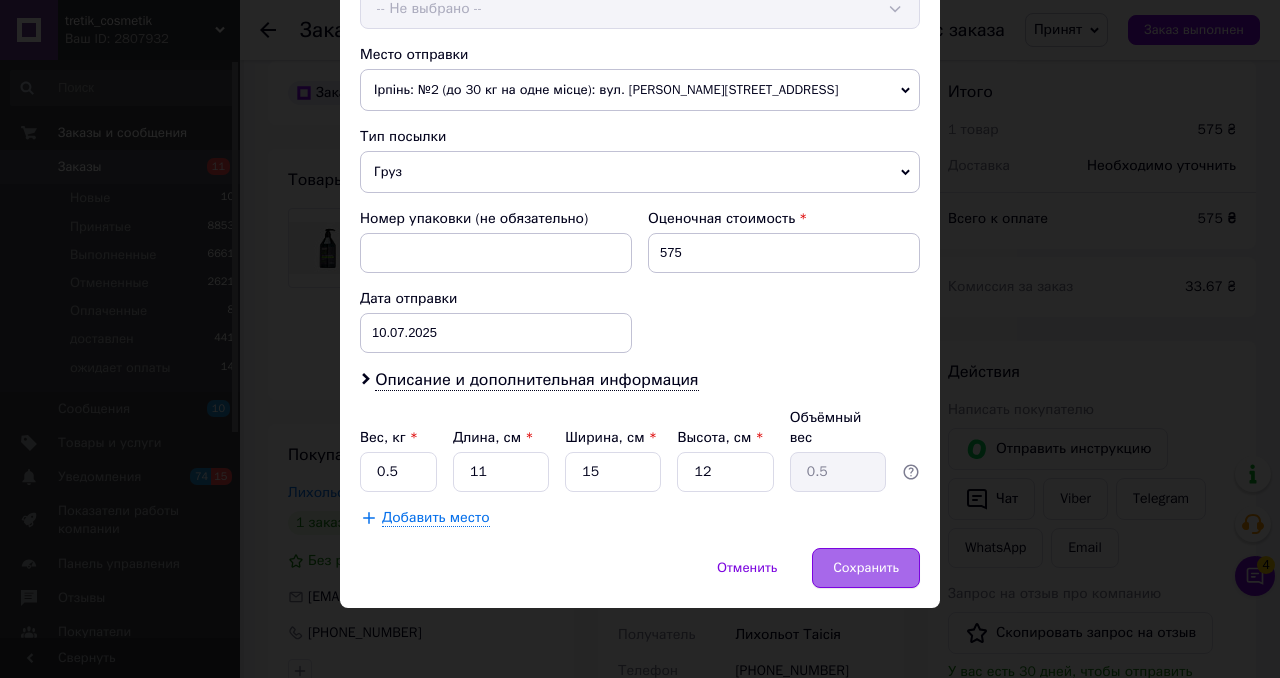 click on "Сохранить" at bounding box center [866, 568] 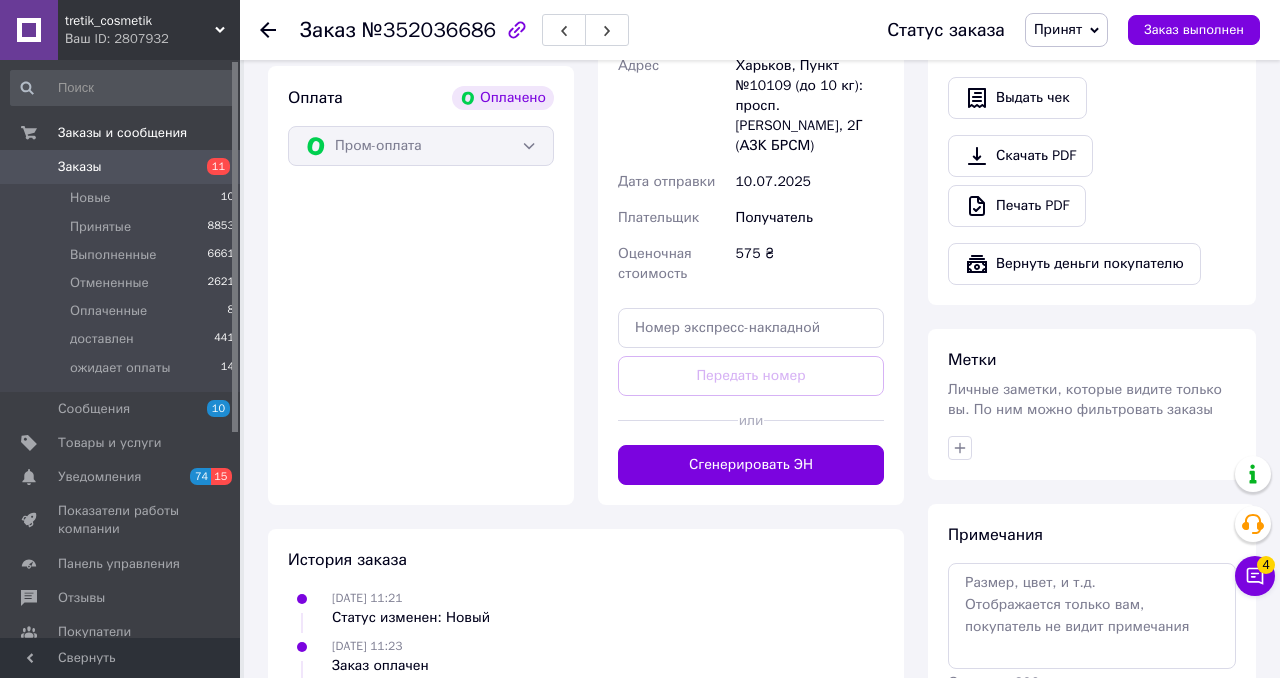 scroll, scrollTop: 1310, scrollLeft: 0, axis: vertical 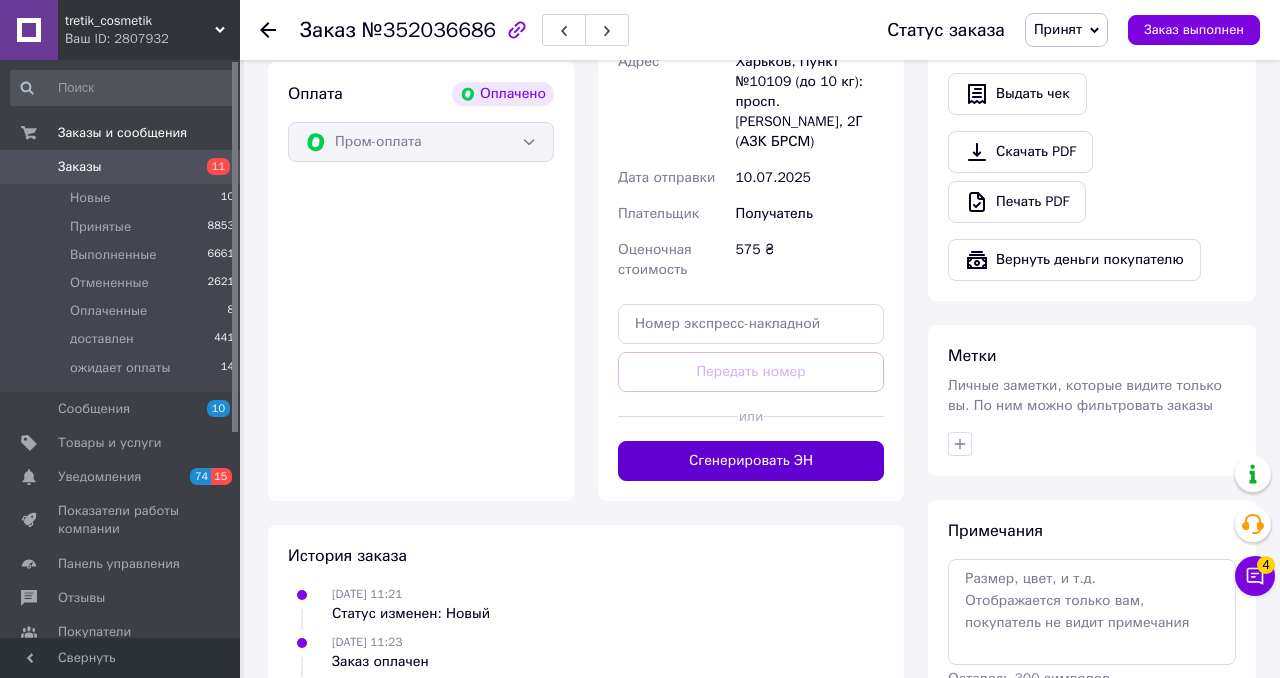 click on "Сгенерировать ЭН" at bounding box center (751, 461) 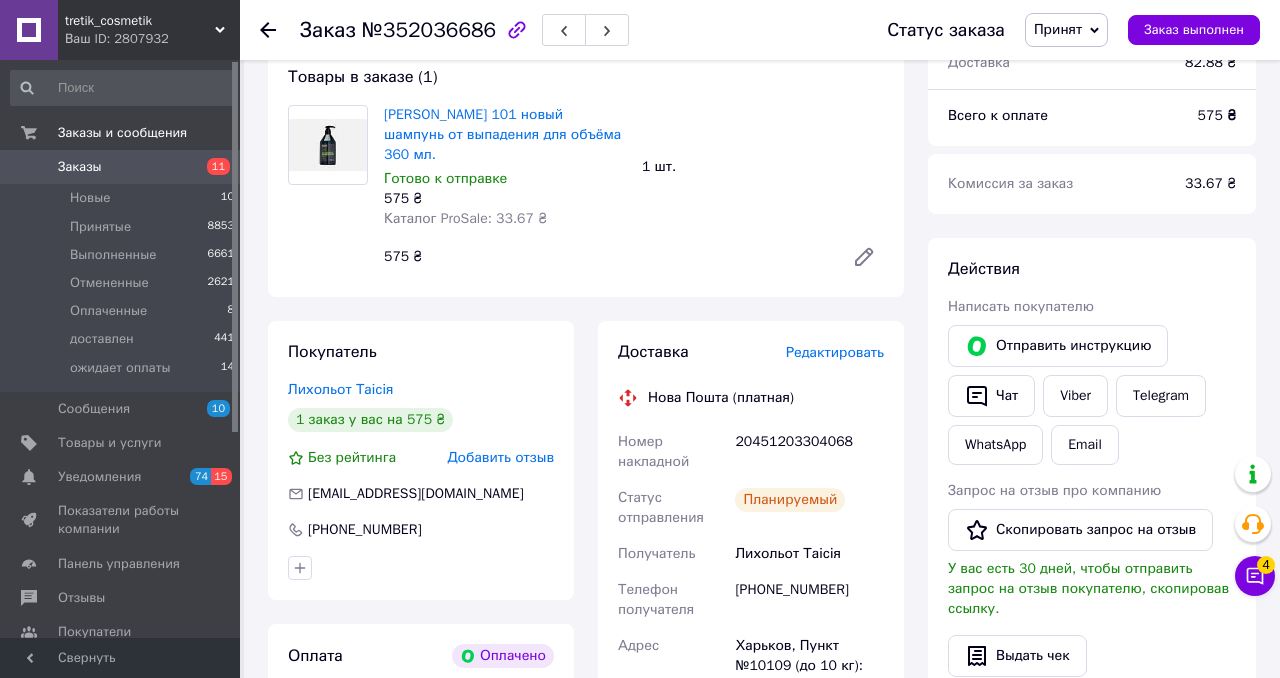 scroll, scrollTop: 709, scrollLeft: 0, axis: vertical 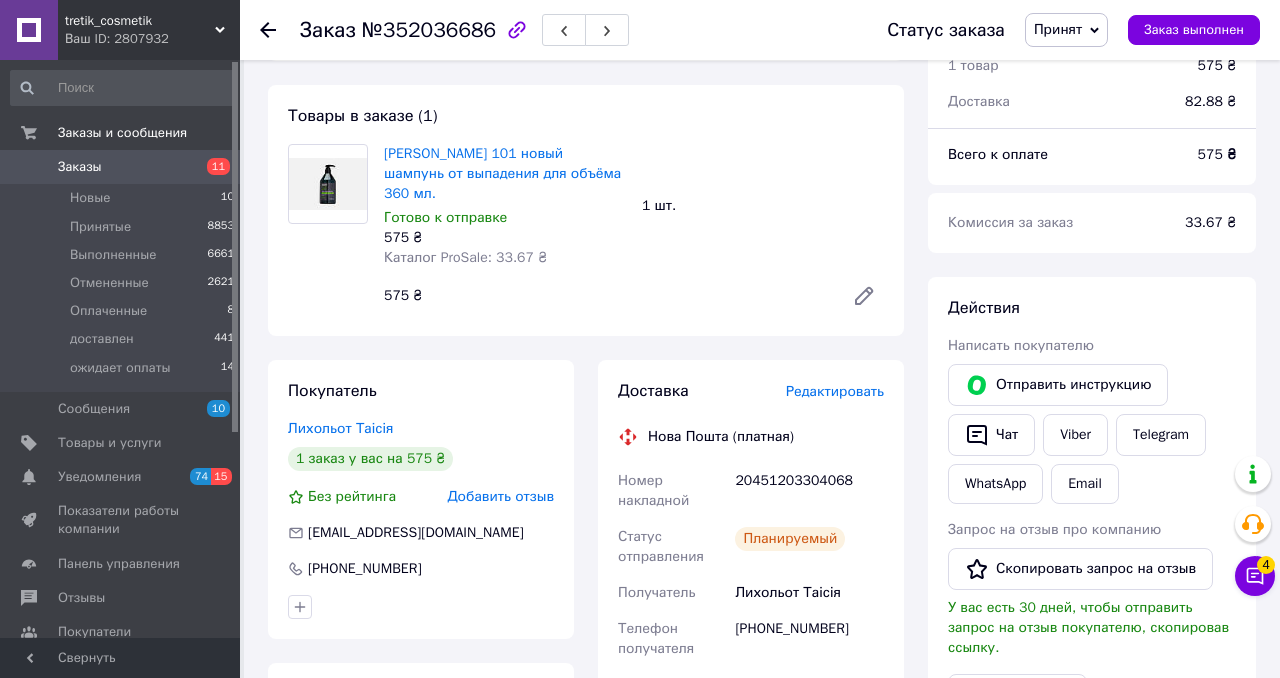 click 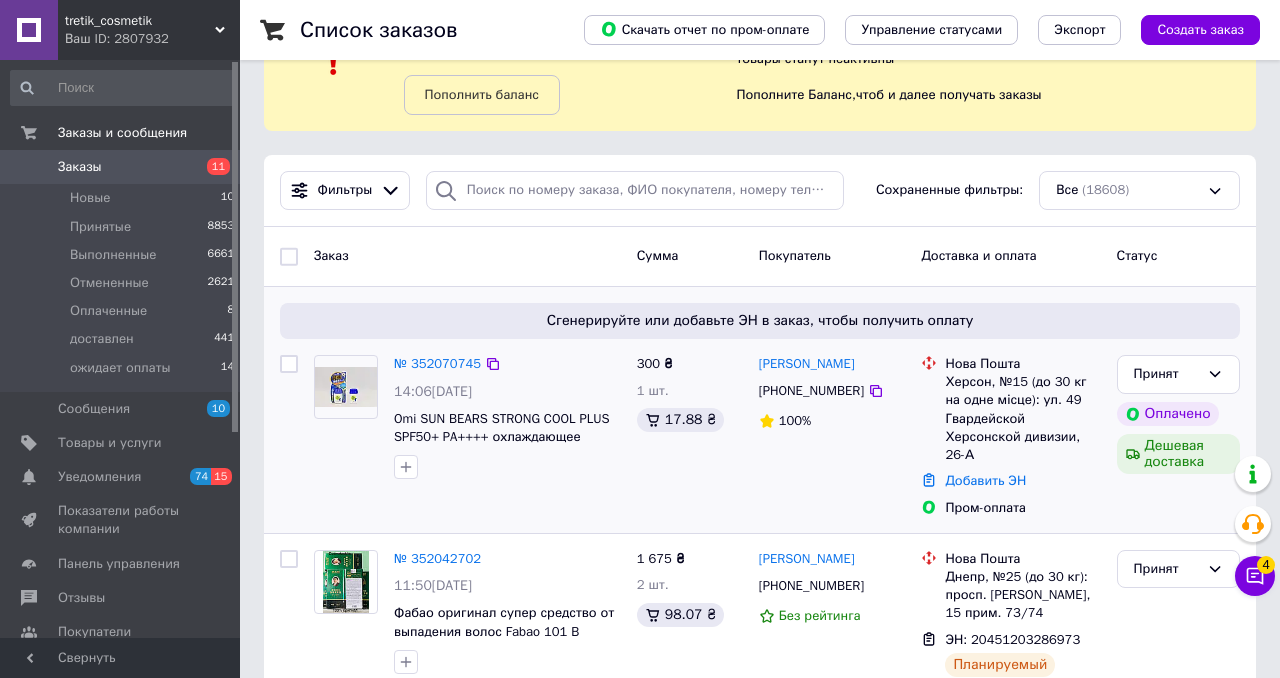 scroll, scrollTop: 100, scrollLeft: 0, axis: vertical 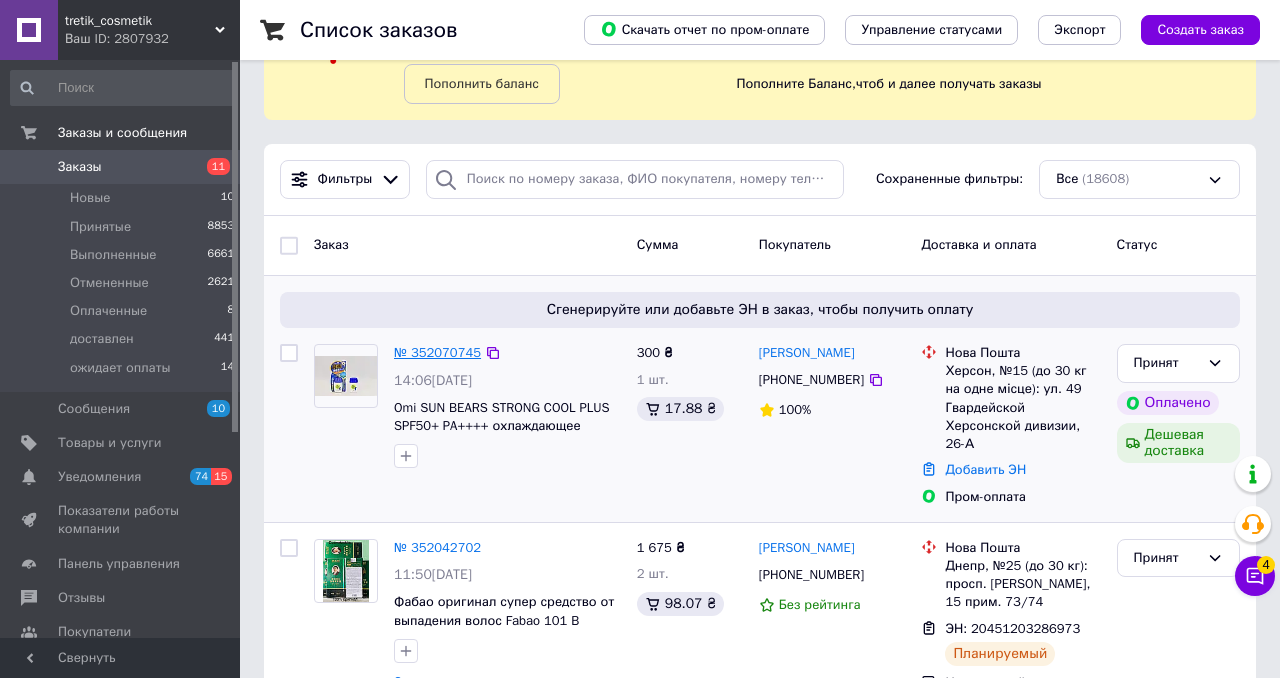 click on "№ 352070745" at bounding box center (437, 352) 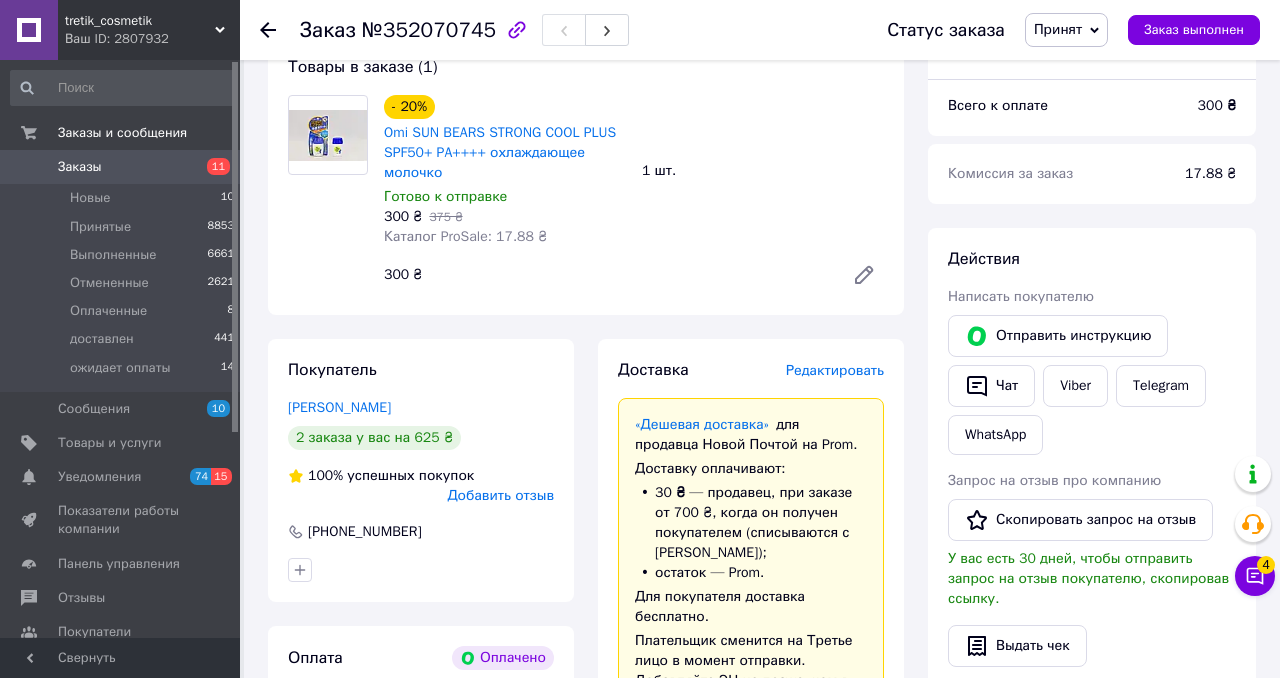 scroll, scrollTop: 760, scrollLeft: 0, axis: vertical 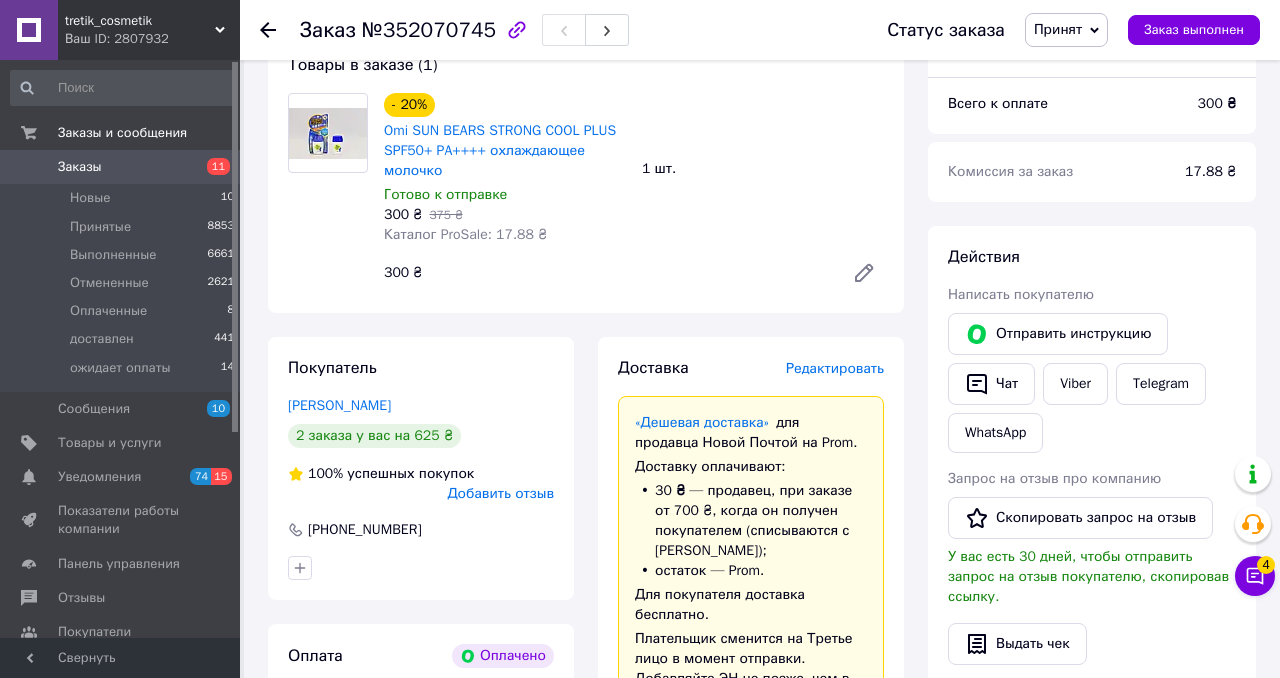 click on "Редактировать" at bounding box center [835, 368] 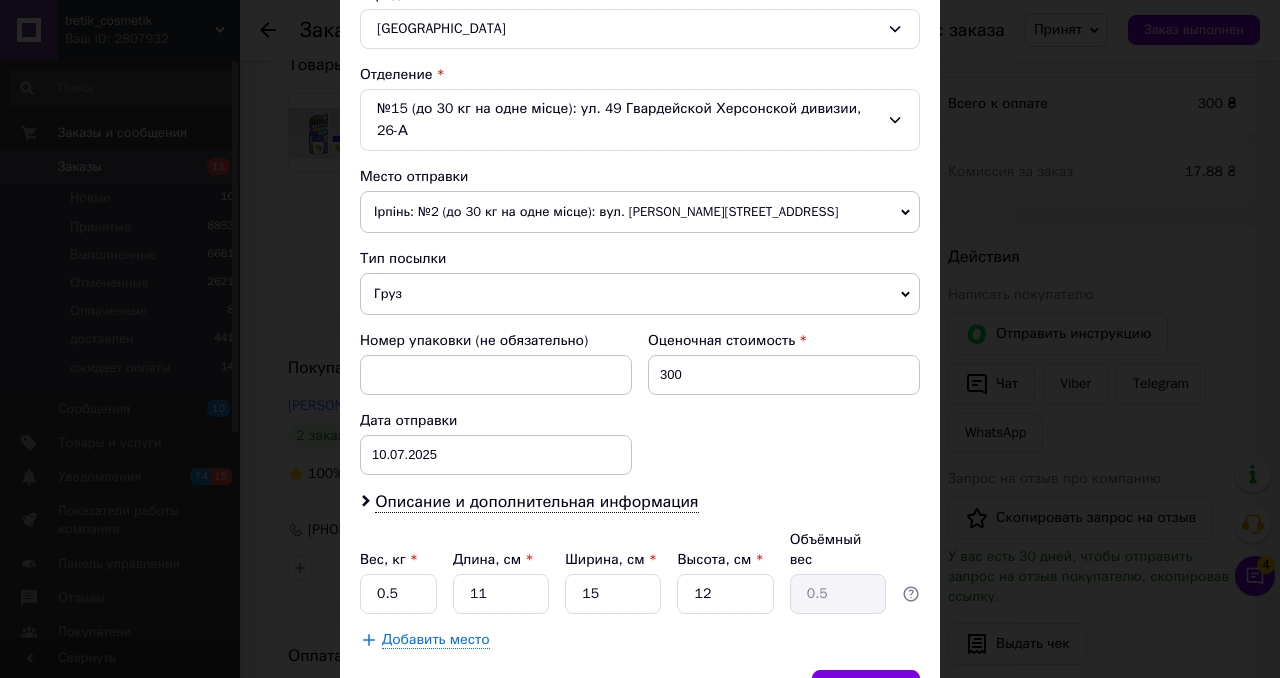 scroll, scrollTop: 692, scrollLeft: 0, axis: vertical 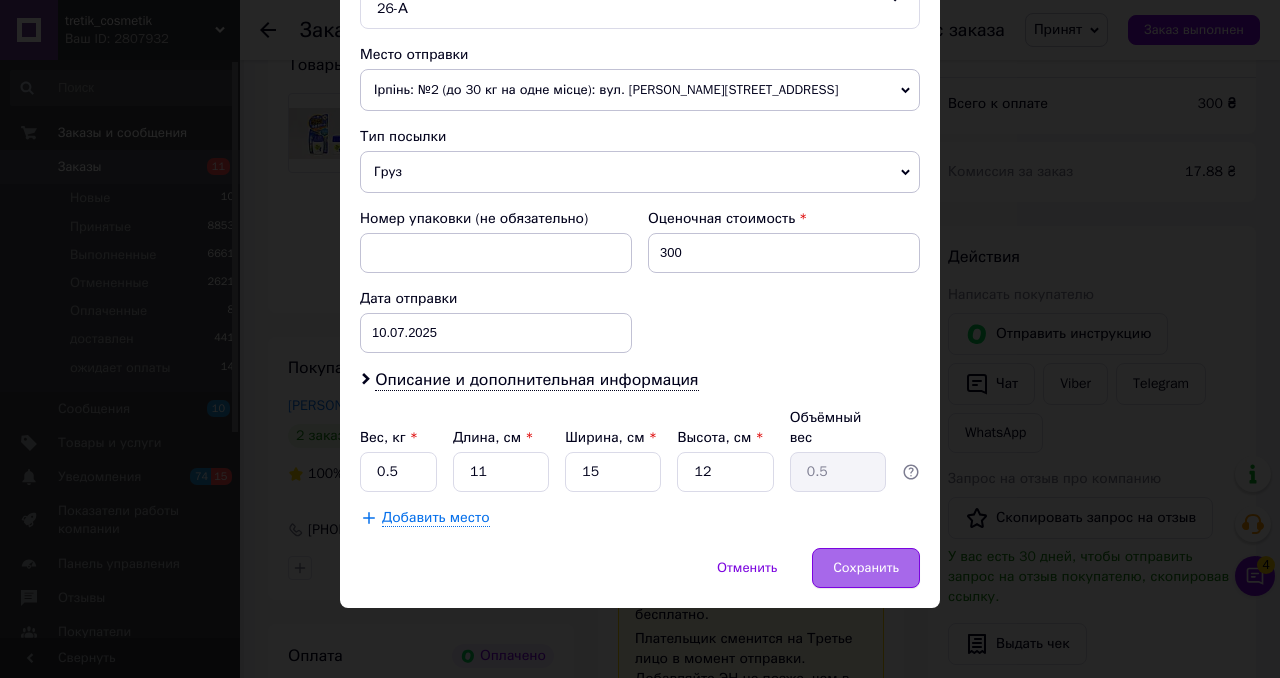 click on "Сохранить" at bounding box center (866, 568) 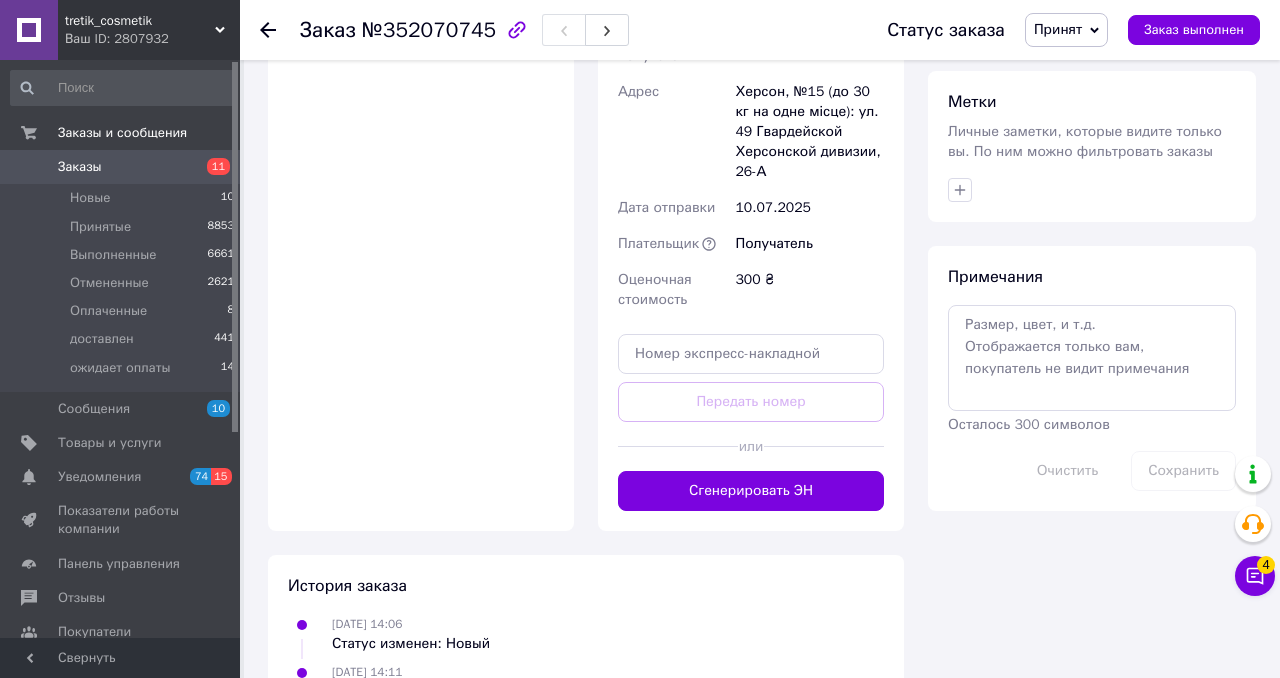 scroll, scrollTop: 1576, scrollLeft: 0, axis: vertical 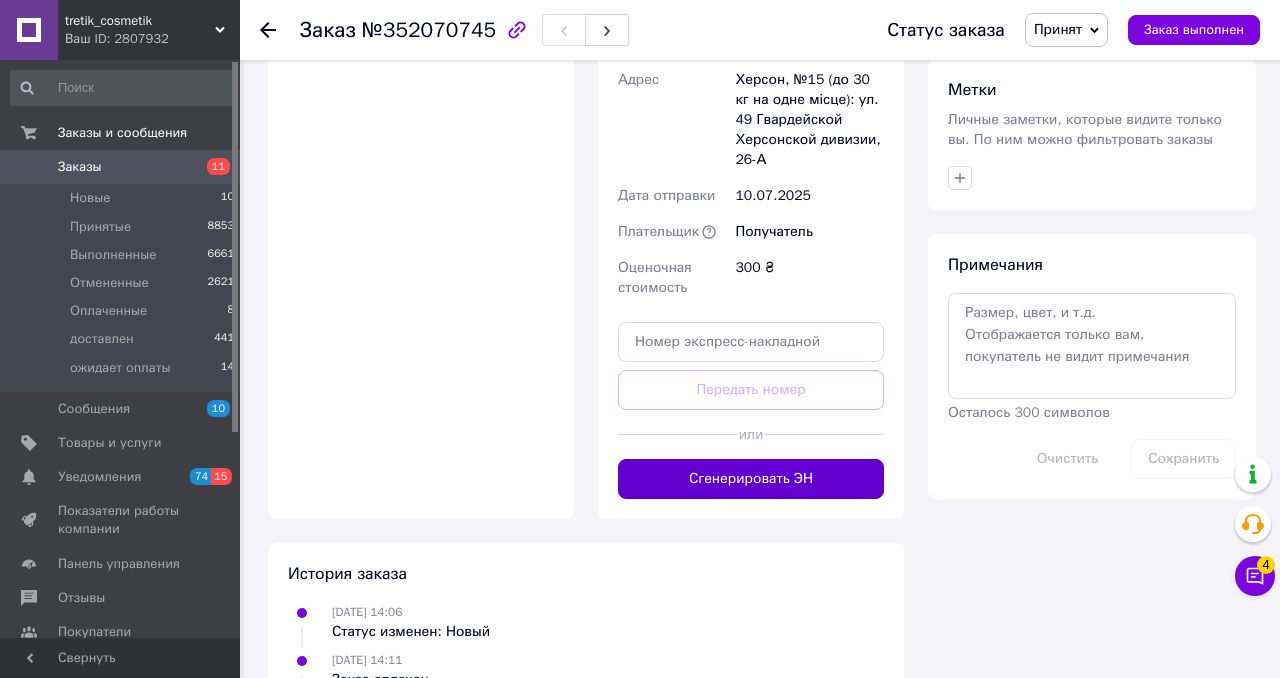 click on "Сгенерировать ЭН" at bounding box center (751, 479) 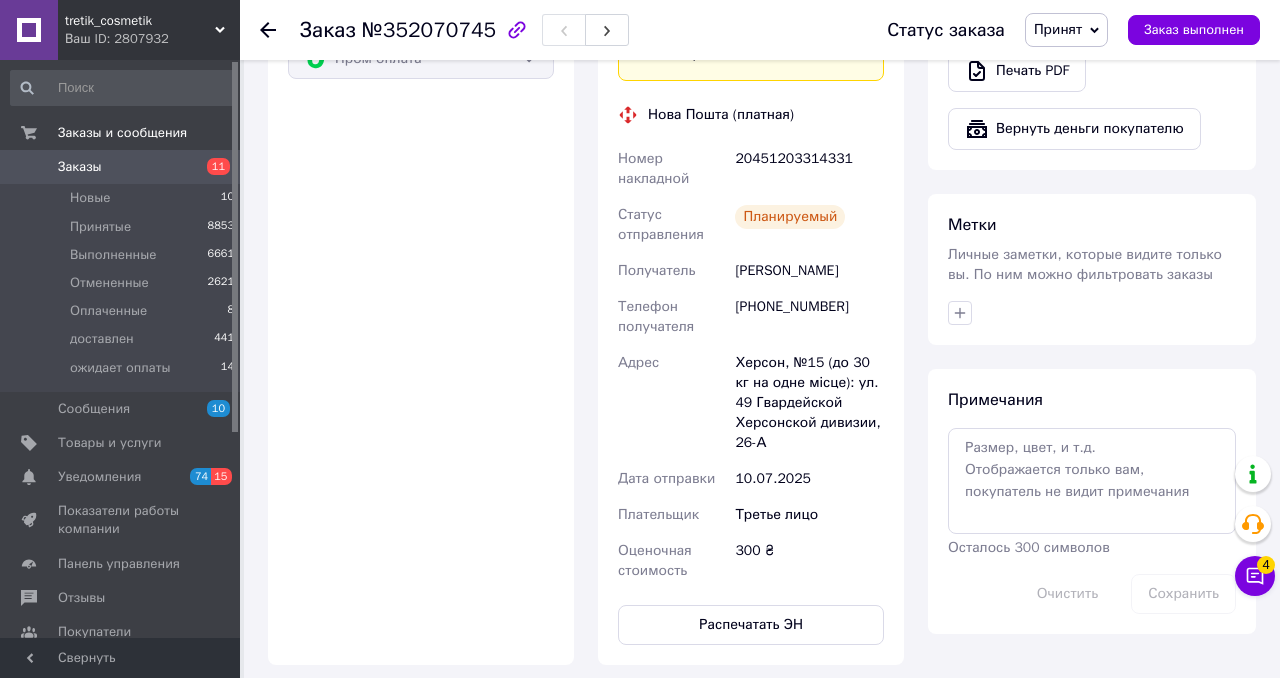 scroll, scrollTop: 1404, scrollLeft: 0, axis: vertical 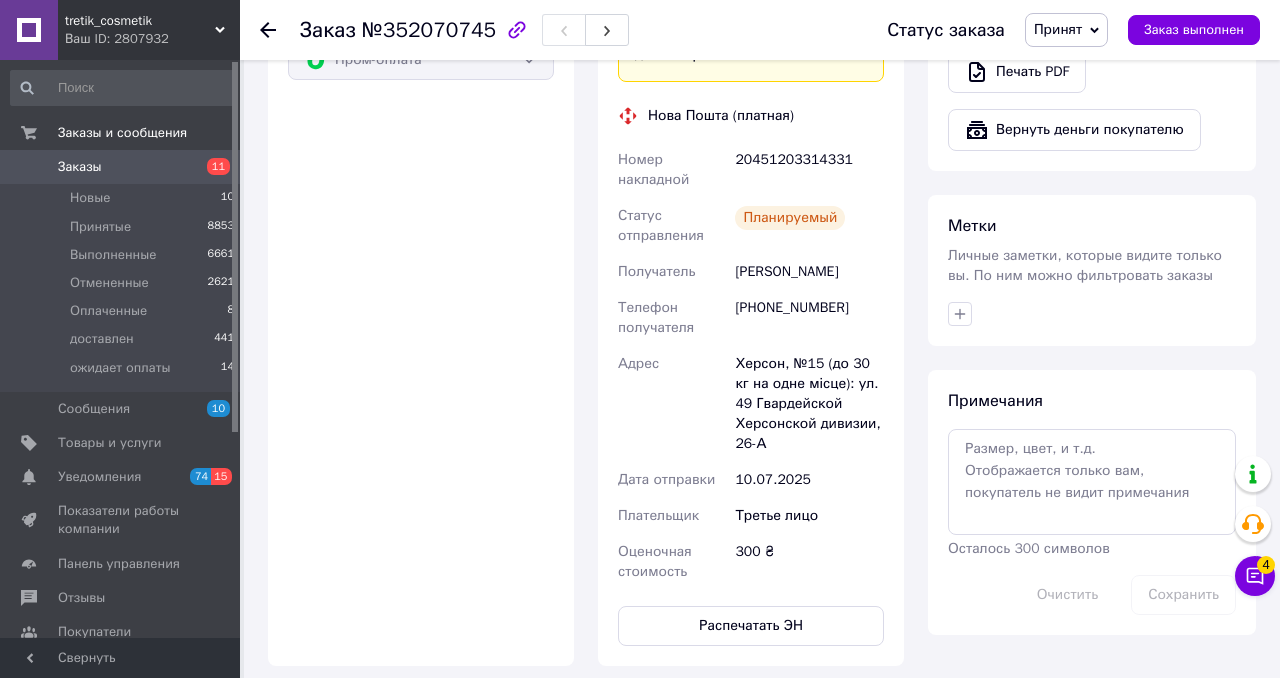 click 